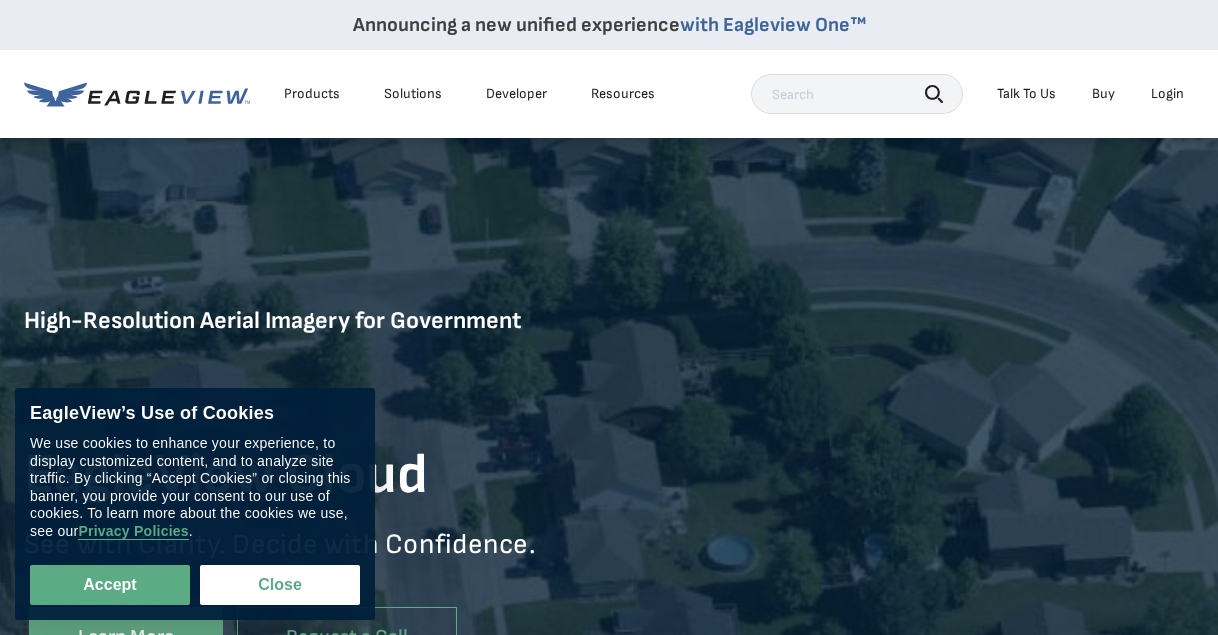 scroll, scrollTop: 0, scrollLeft: 0, axis: both 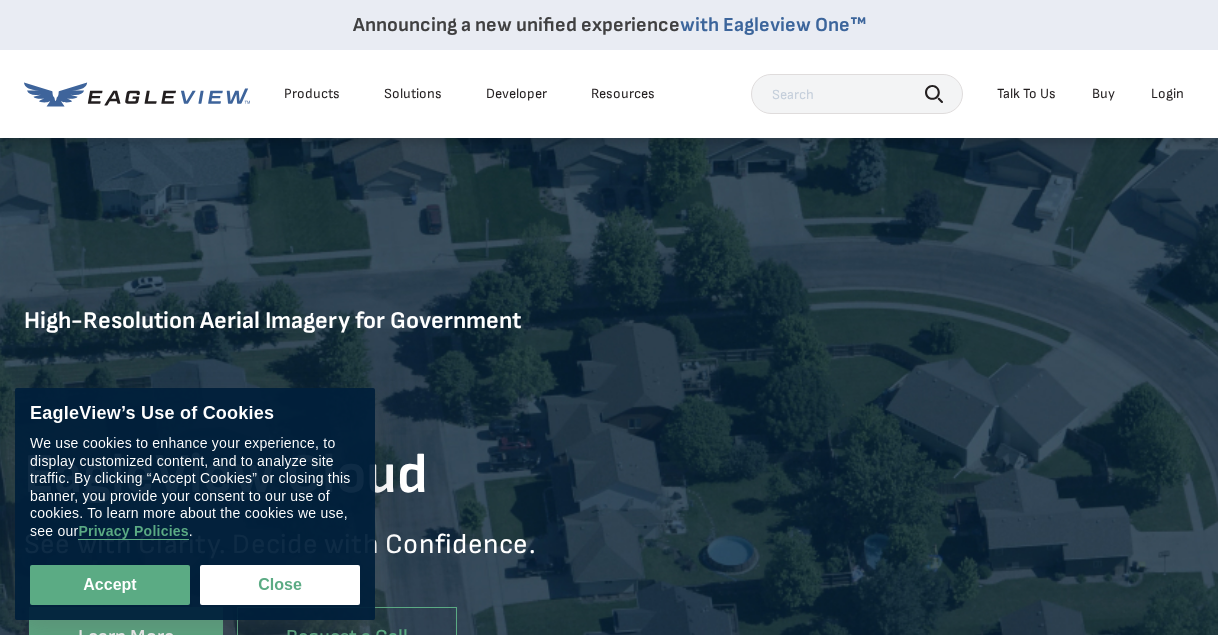 click on "Login" at bounding box center [1167, 94] 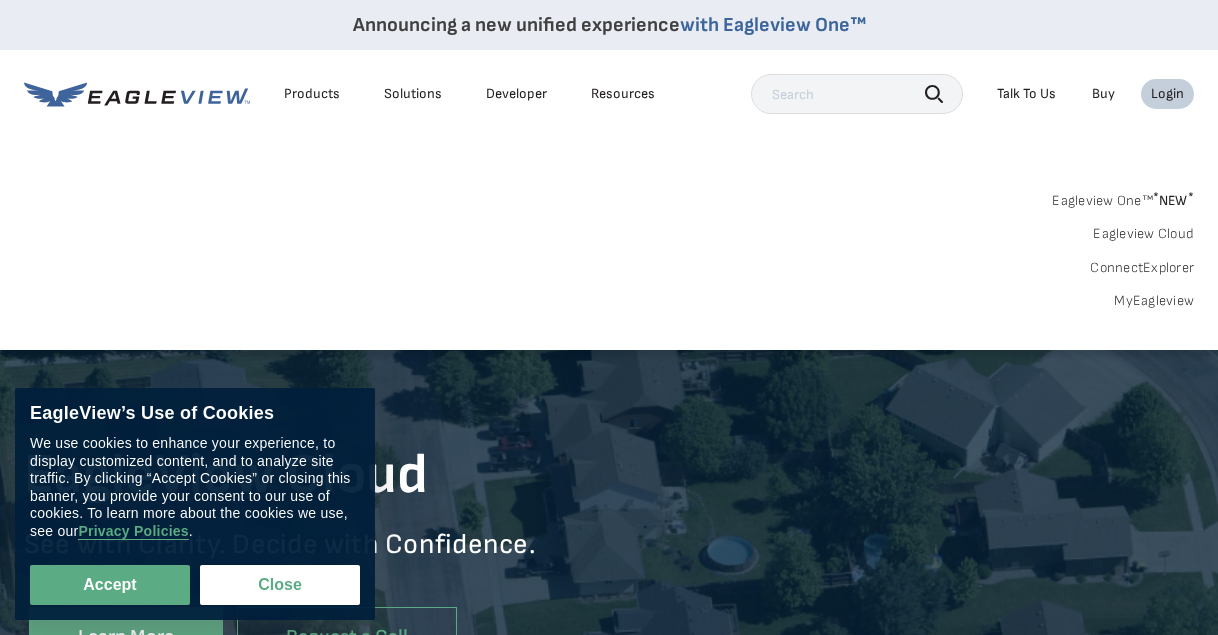 click on "MyEagleview" at bounding box center (1154, 301) 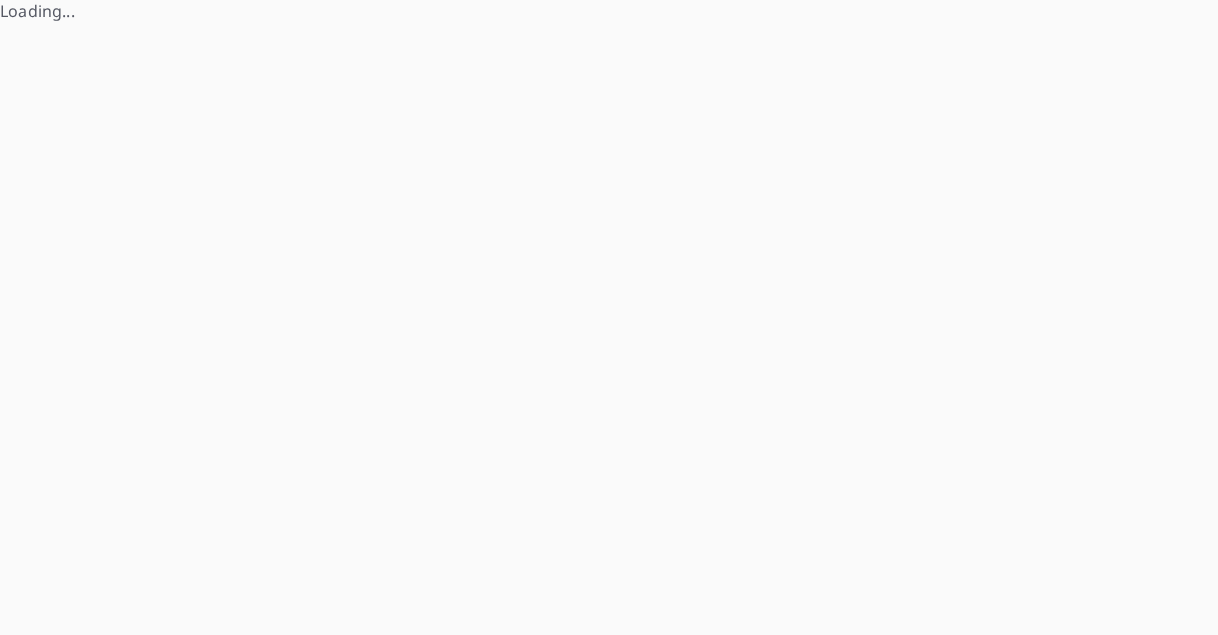 scroll, scrollTop: 0, scrollLeft: 0, axis: both 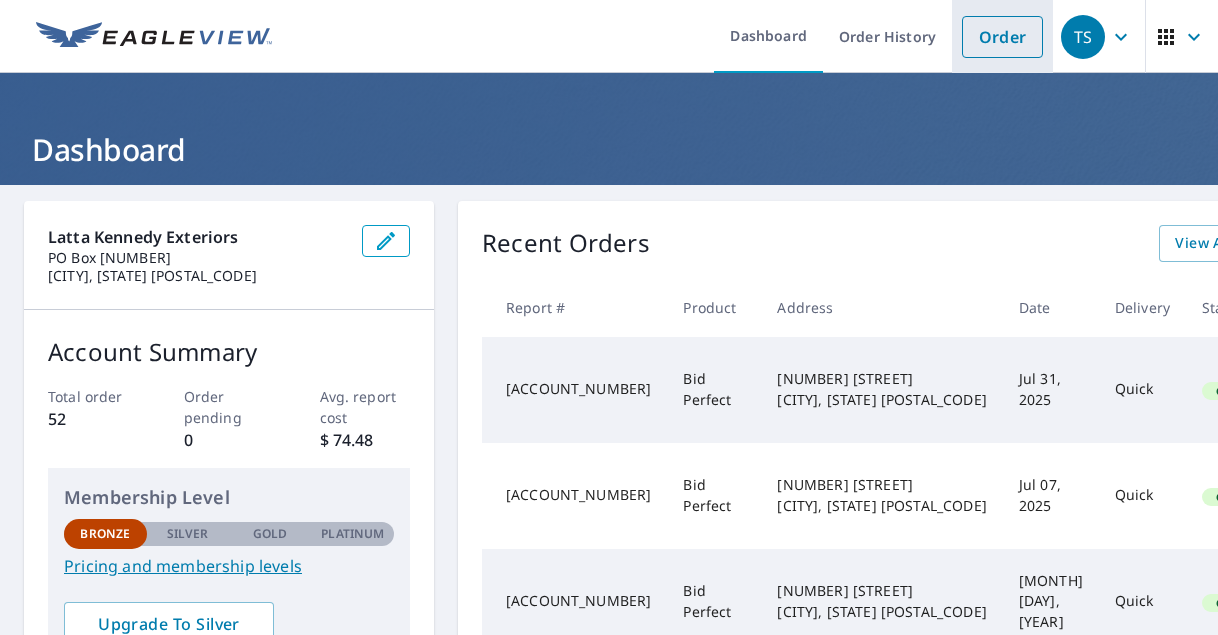 click on "Order" at bounding box center [1002, 37] 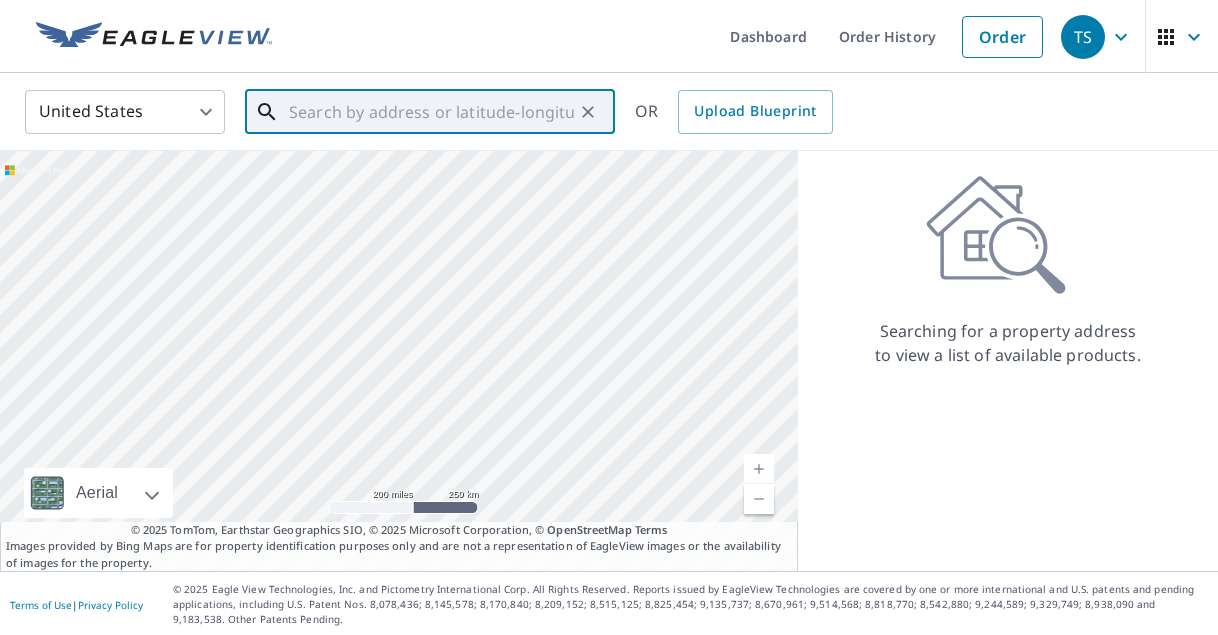 click at bounding box center [431, 112] 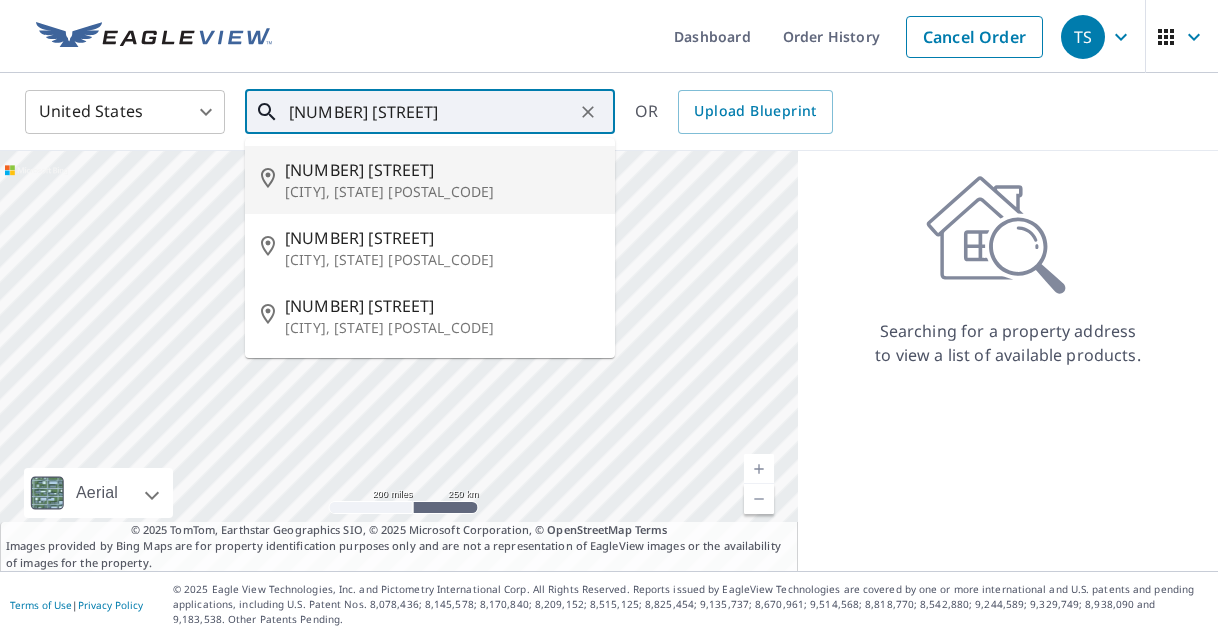 click on "[NUMBER] [STREET]" at bounding box center (442, 170) 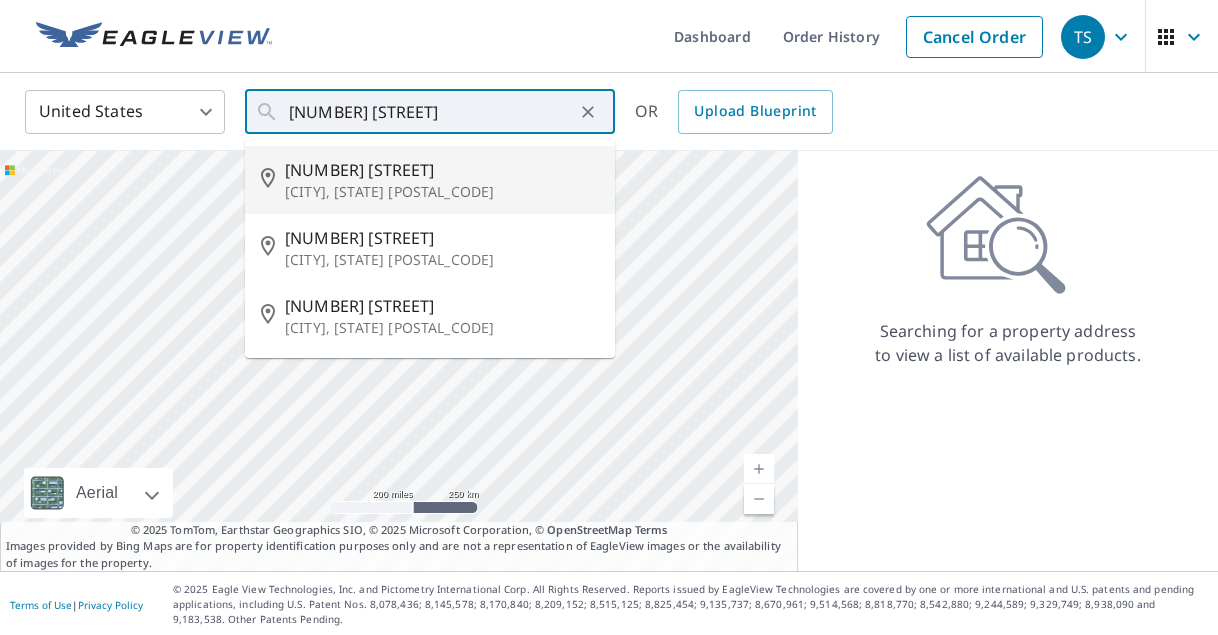 type on "[NUMBER] [STREET] [CITY], [STATE] [POSTAL_CODE]" 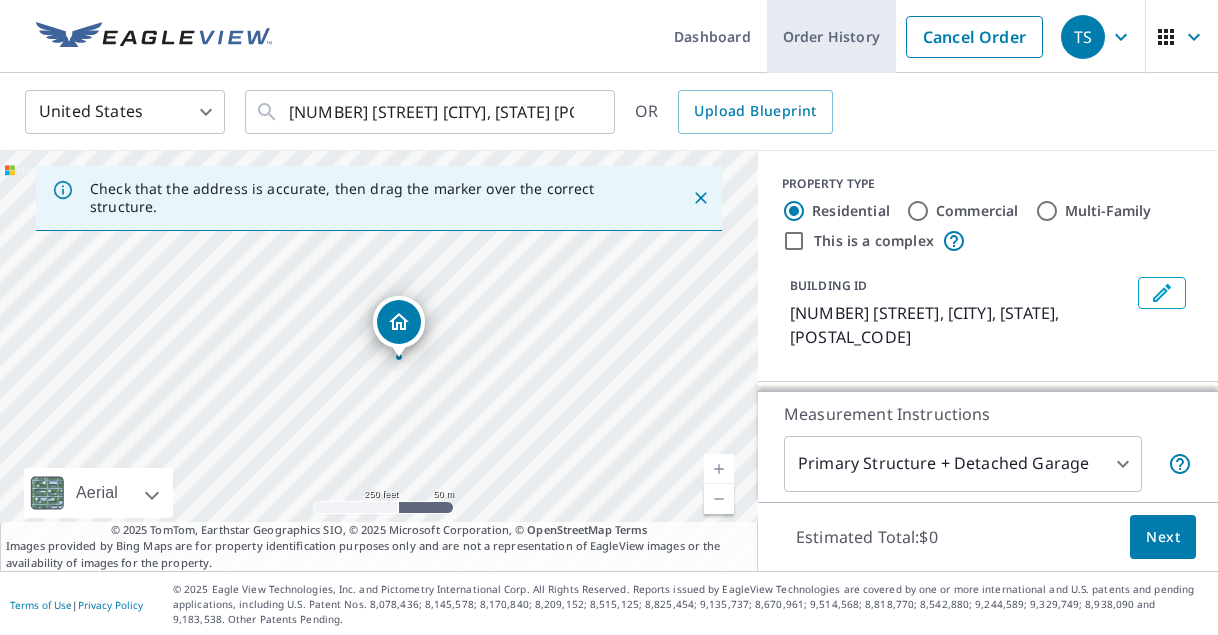 click on "Order History" at bounding box center [831, 36] 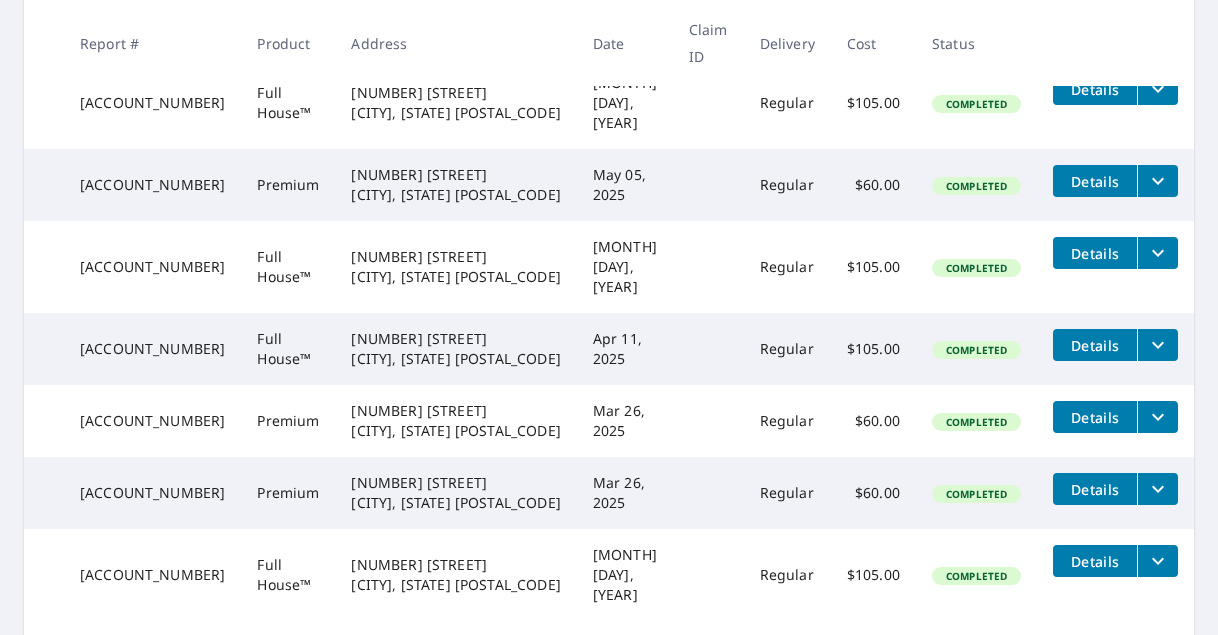 scroll, scrollTop: 725, scrollLeft: 0, axis: vertical 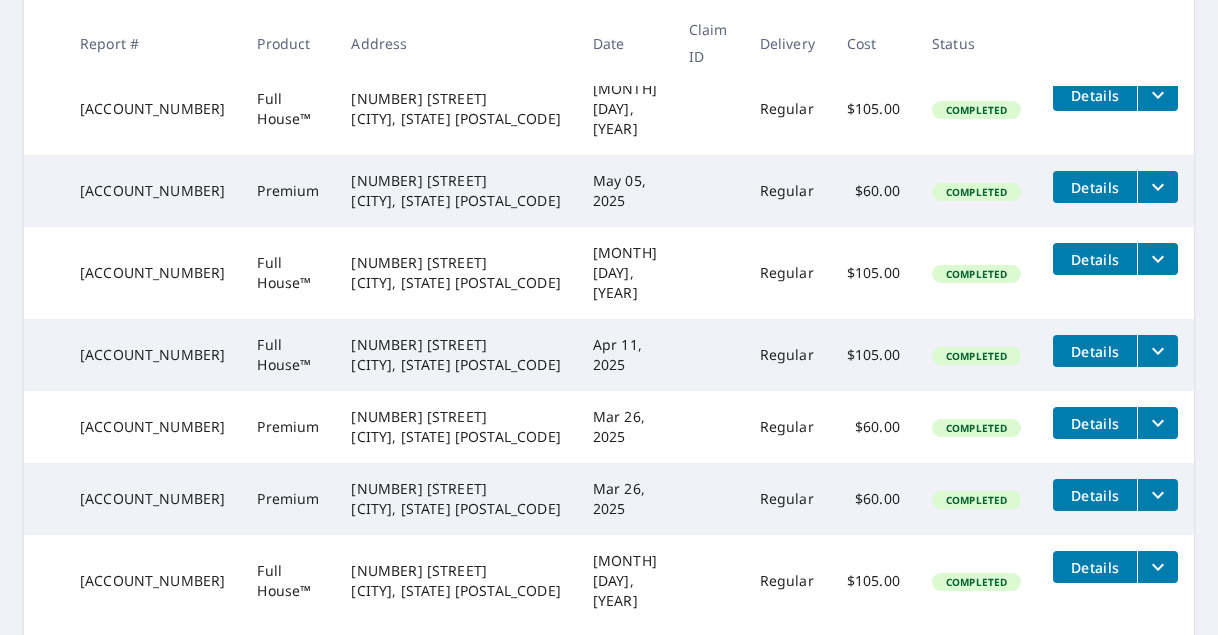 click on "2" at bounding box center [1113, 667] 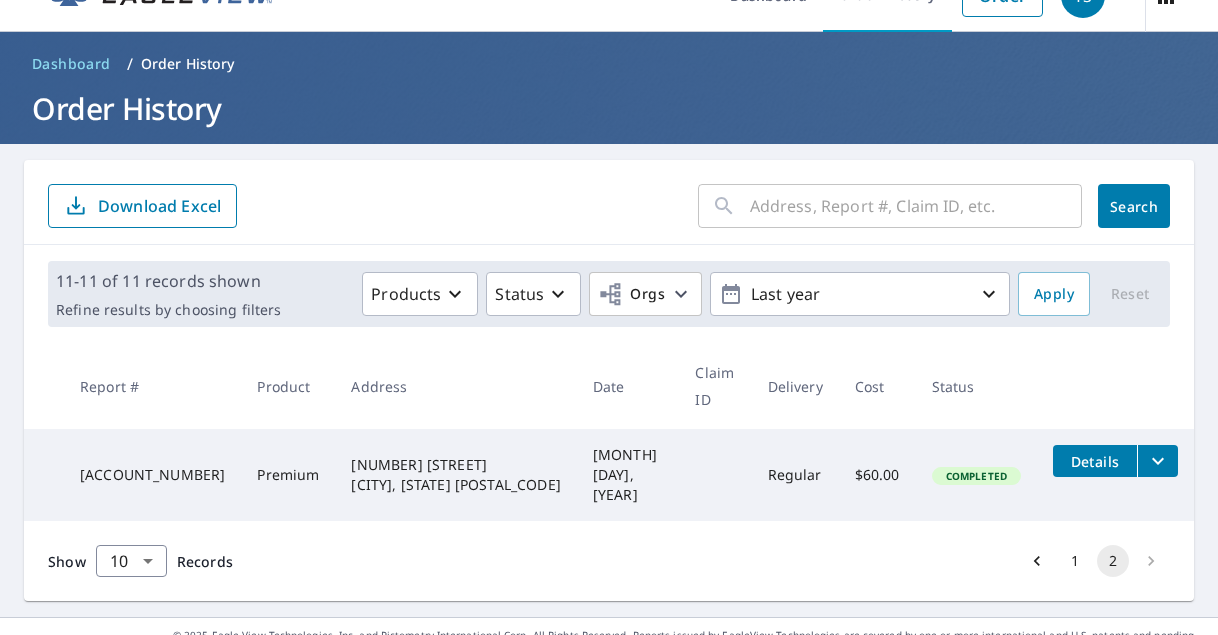 scroll, scrollTop: 42, scrollLeft: 0, axis: vertical 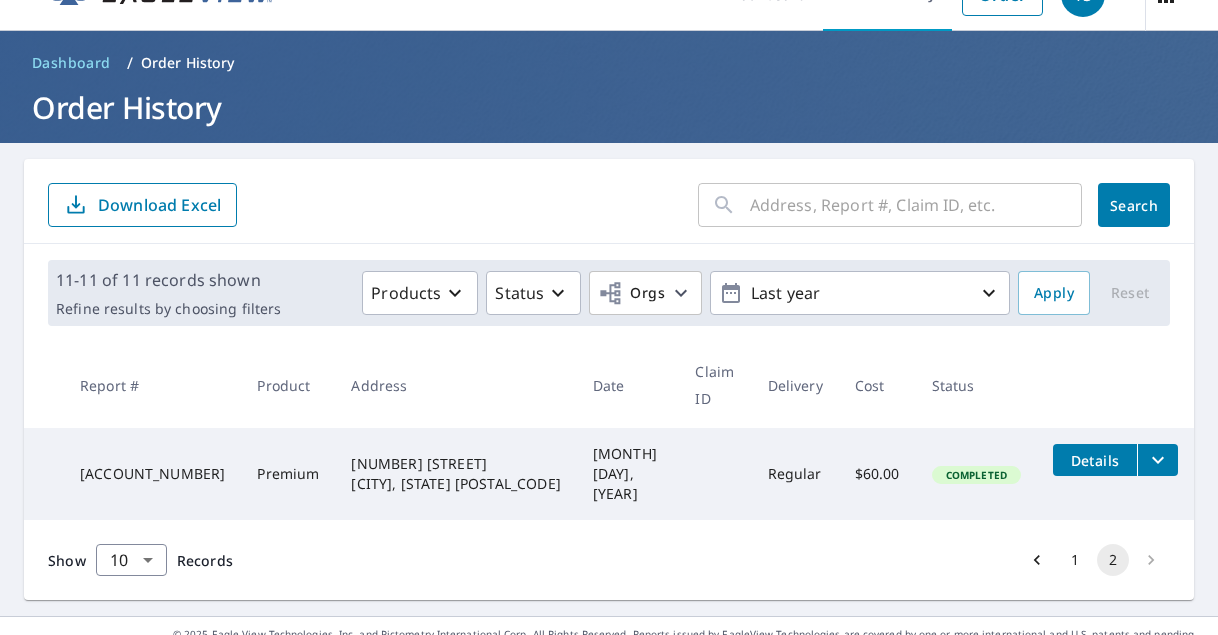 click on "1" at bounding box center (1075, 560) 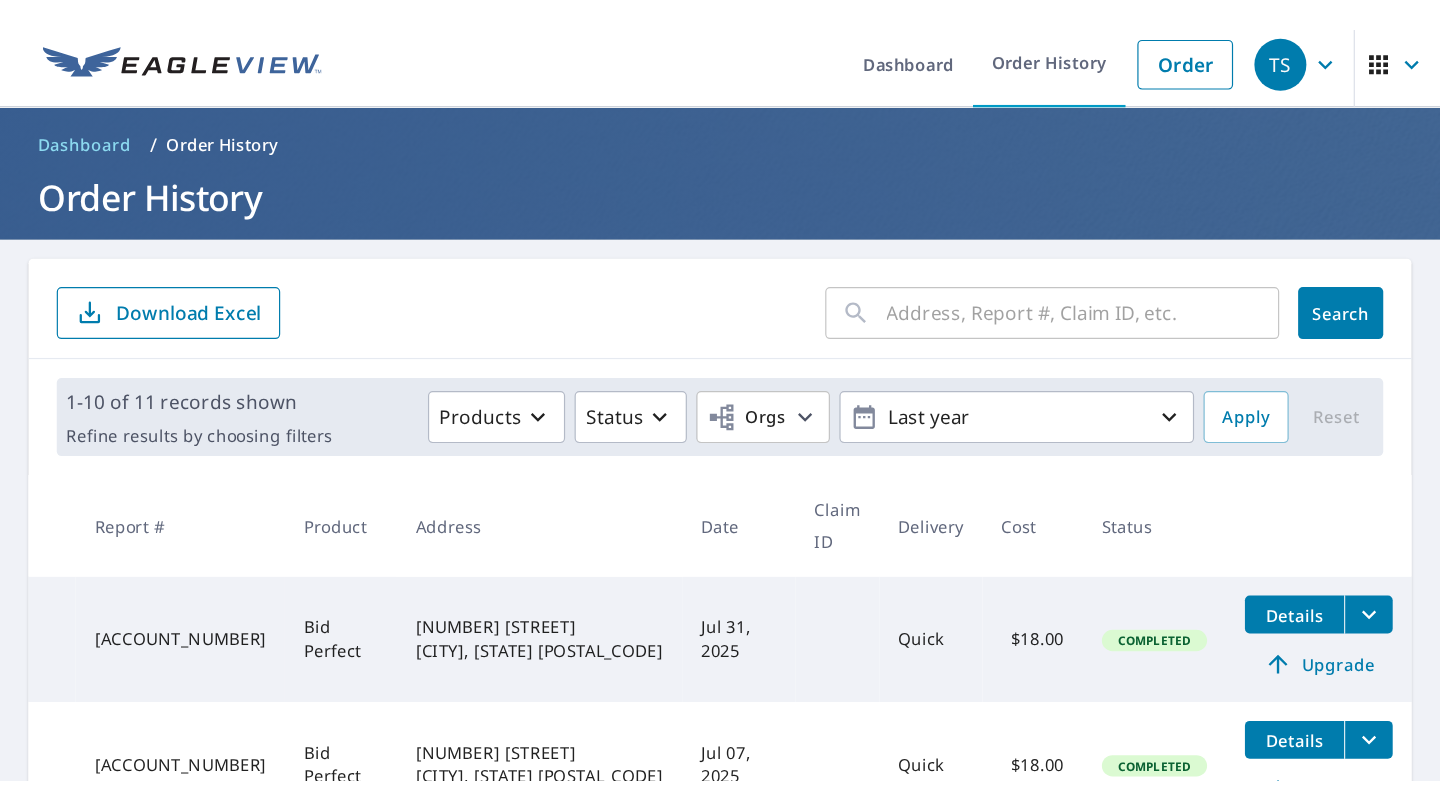 scroll, scrollTop: 0, scrollLeft: 0, axis: both 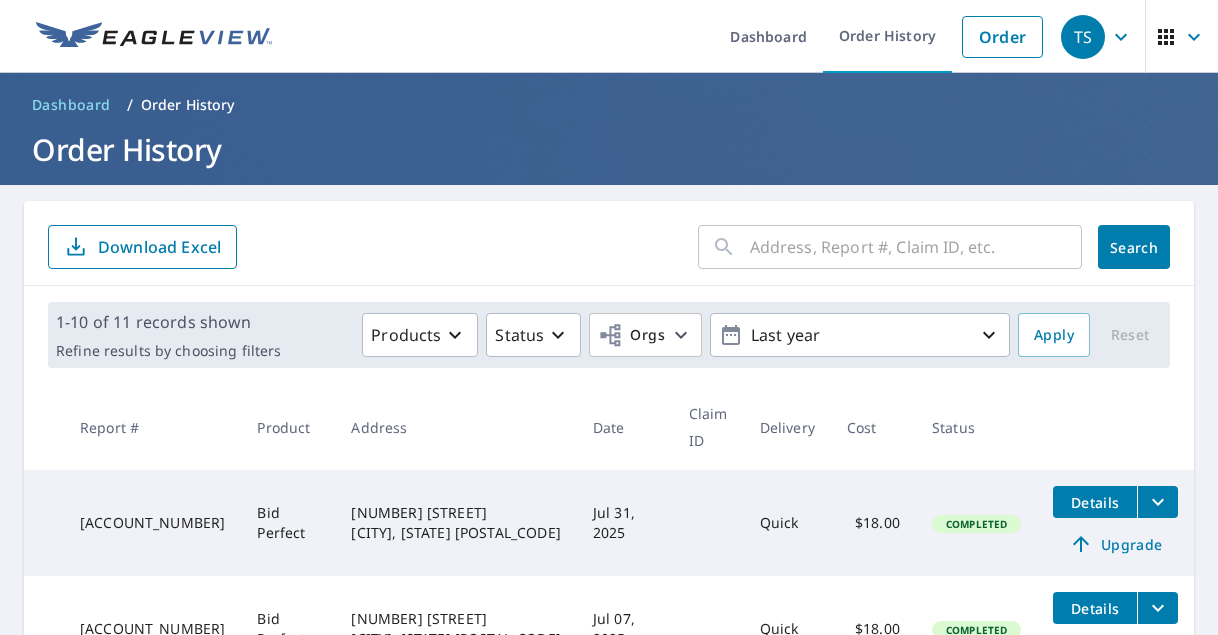 click at bounding box center (916, 247) 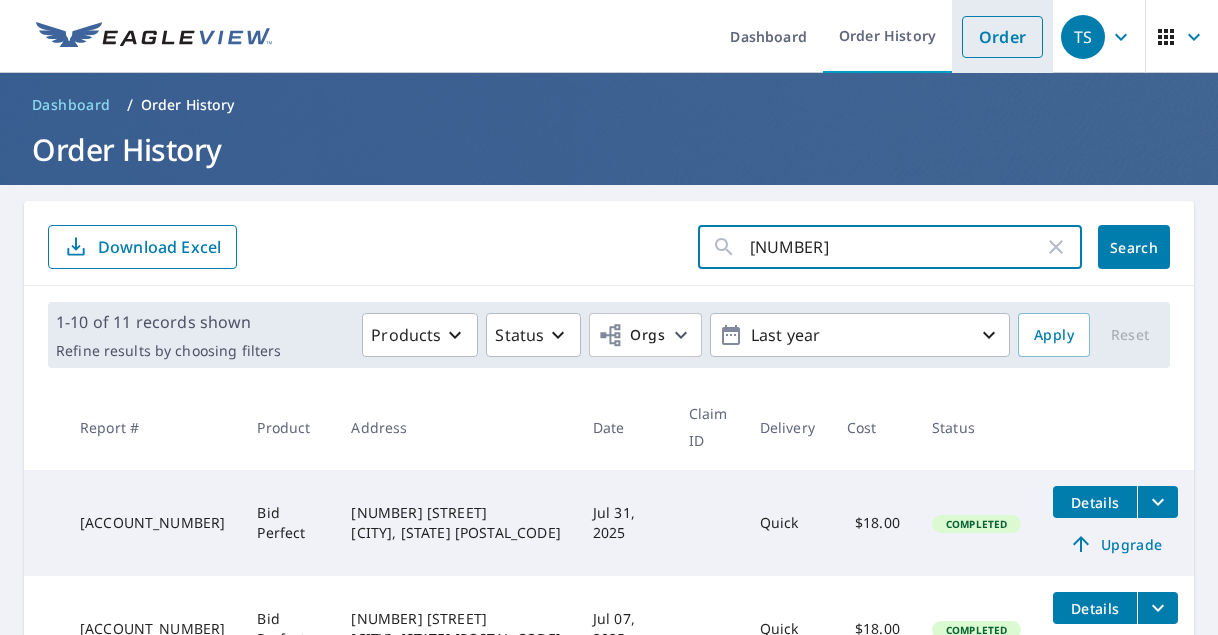 type on "[NUMBER]" 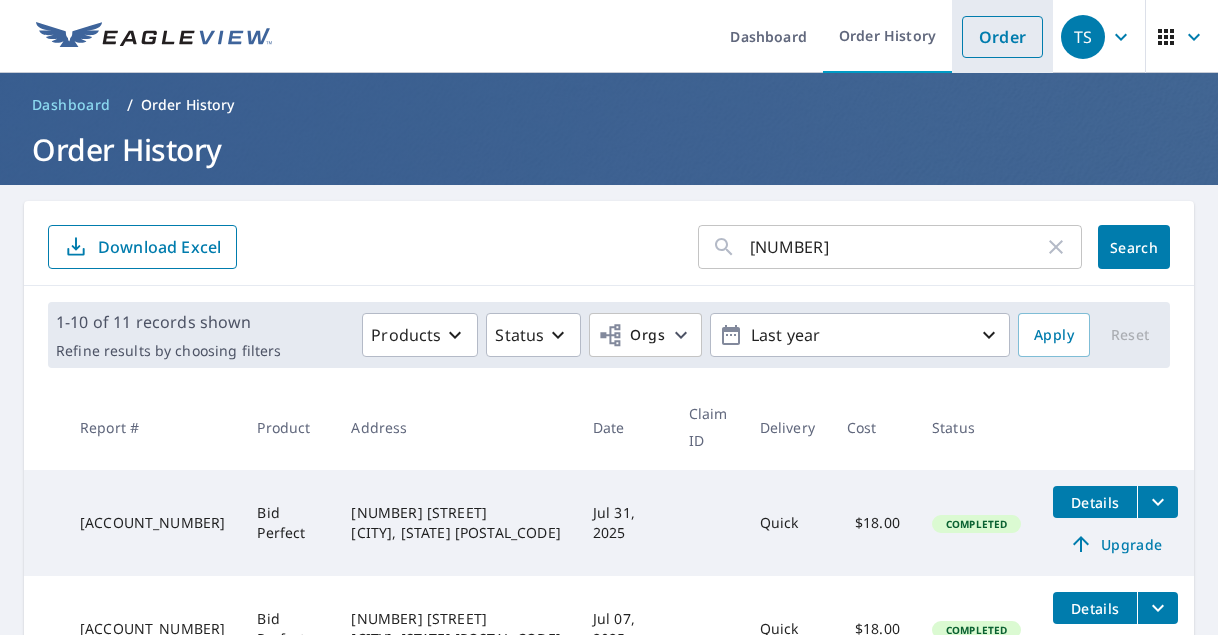 click on "Order" at bounding box center [1002, 37] 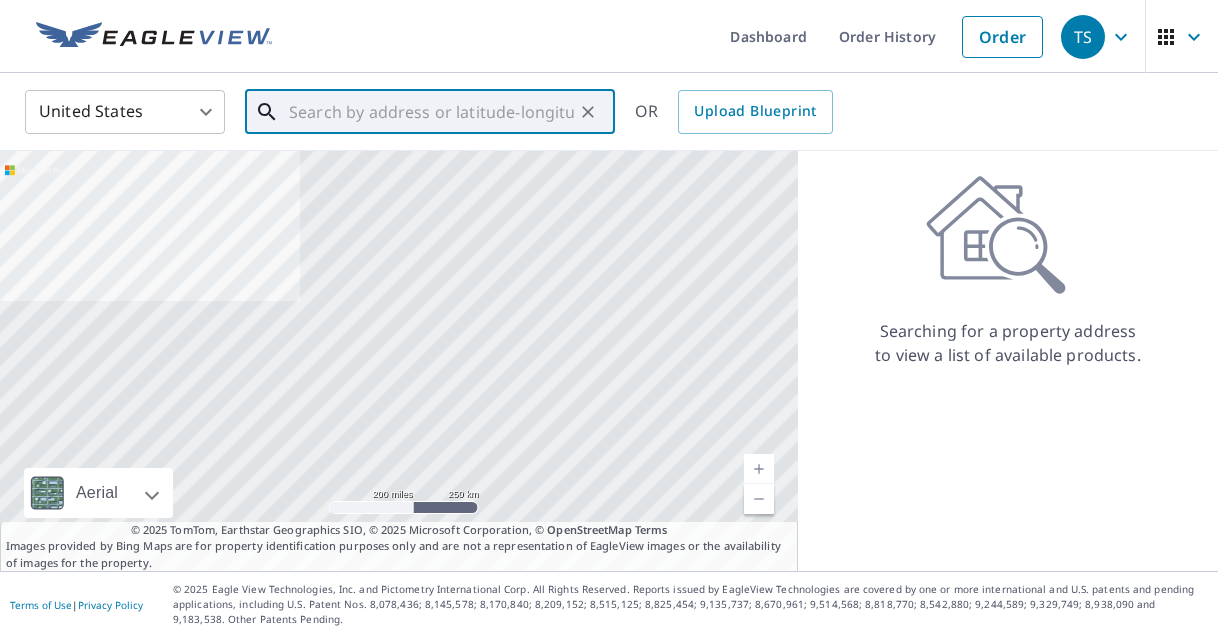click at bounding box center [431, 112] 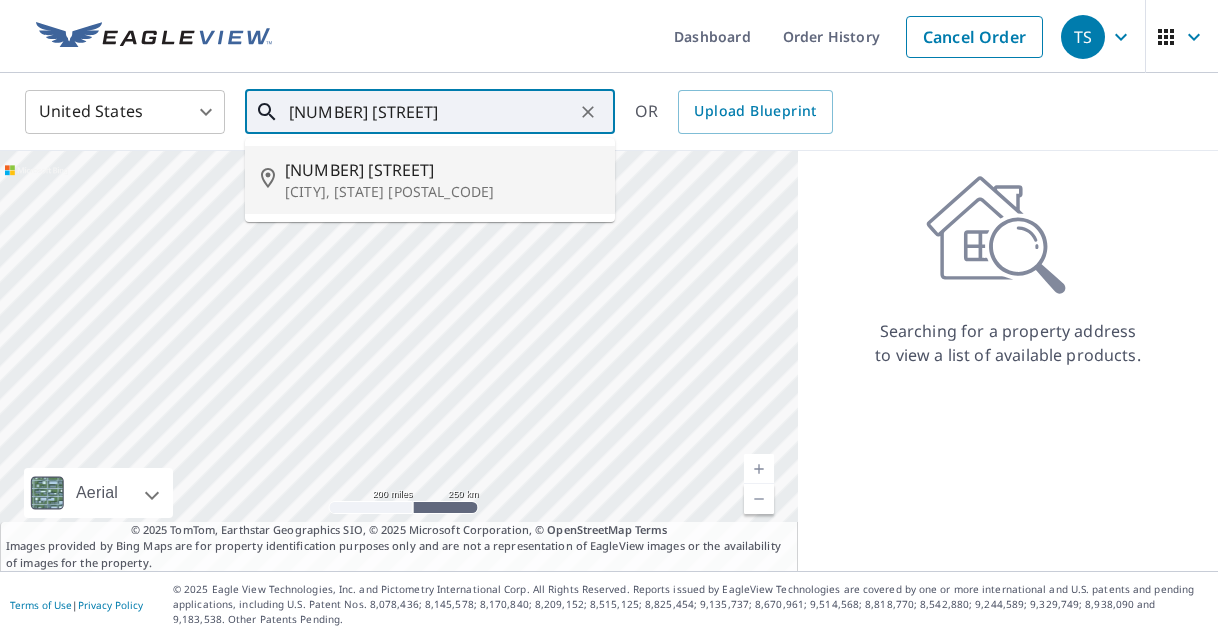 click on "[NUMBER] [STREET]" at bounding box center [442, 170] 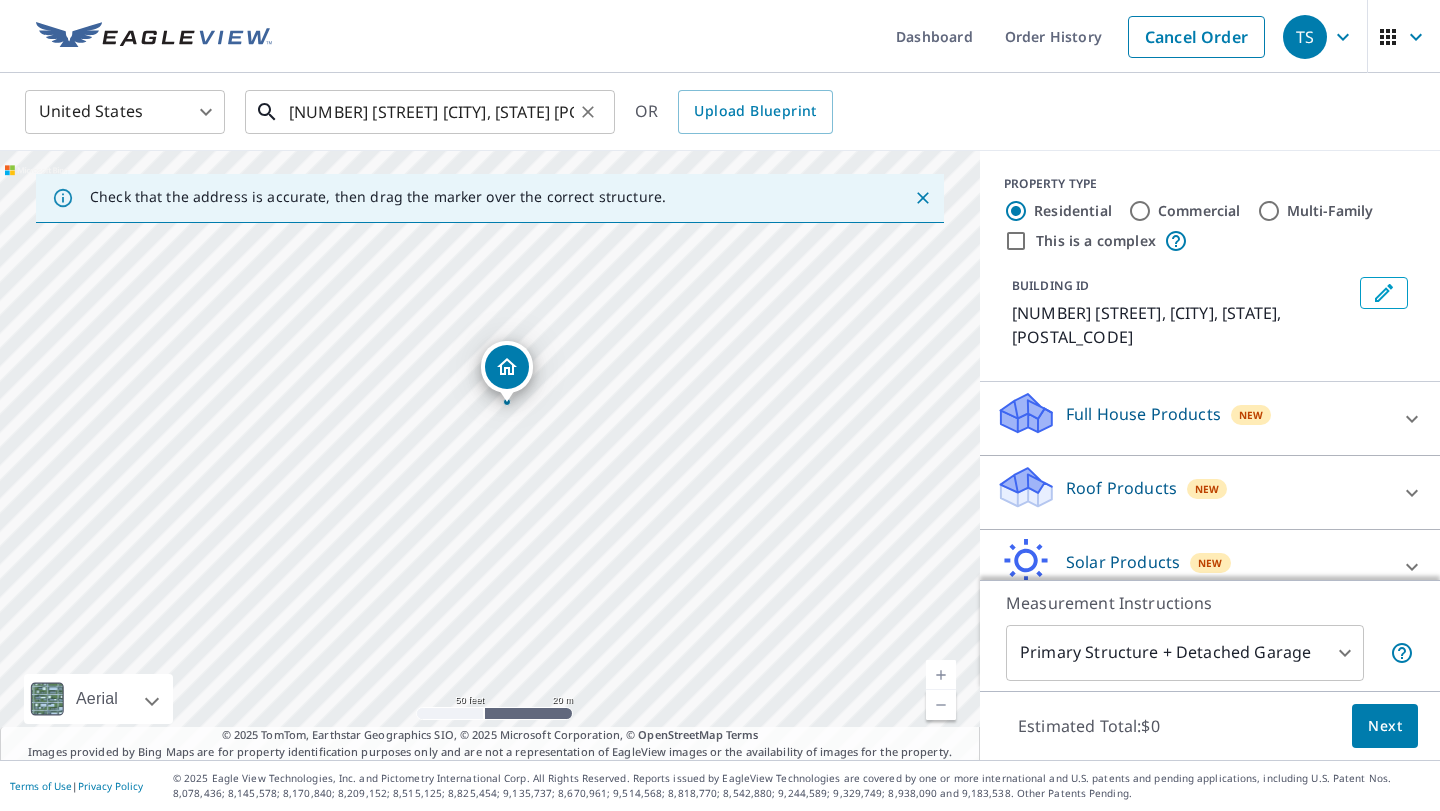 click on "[NUMBER] [STREET] [CITY], [STATE] [POSTAL_CODE]" at bounding box center [431, 112] 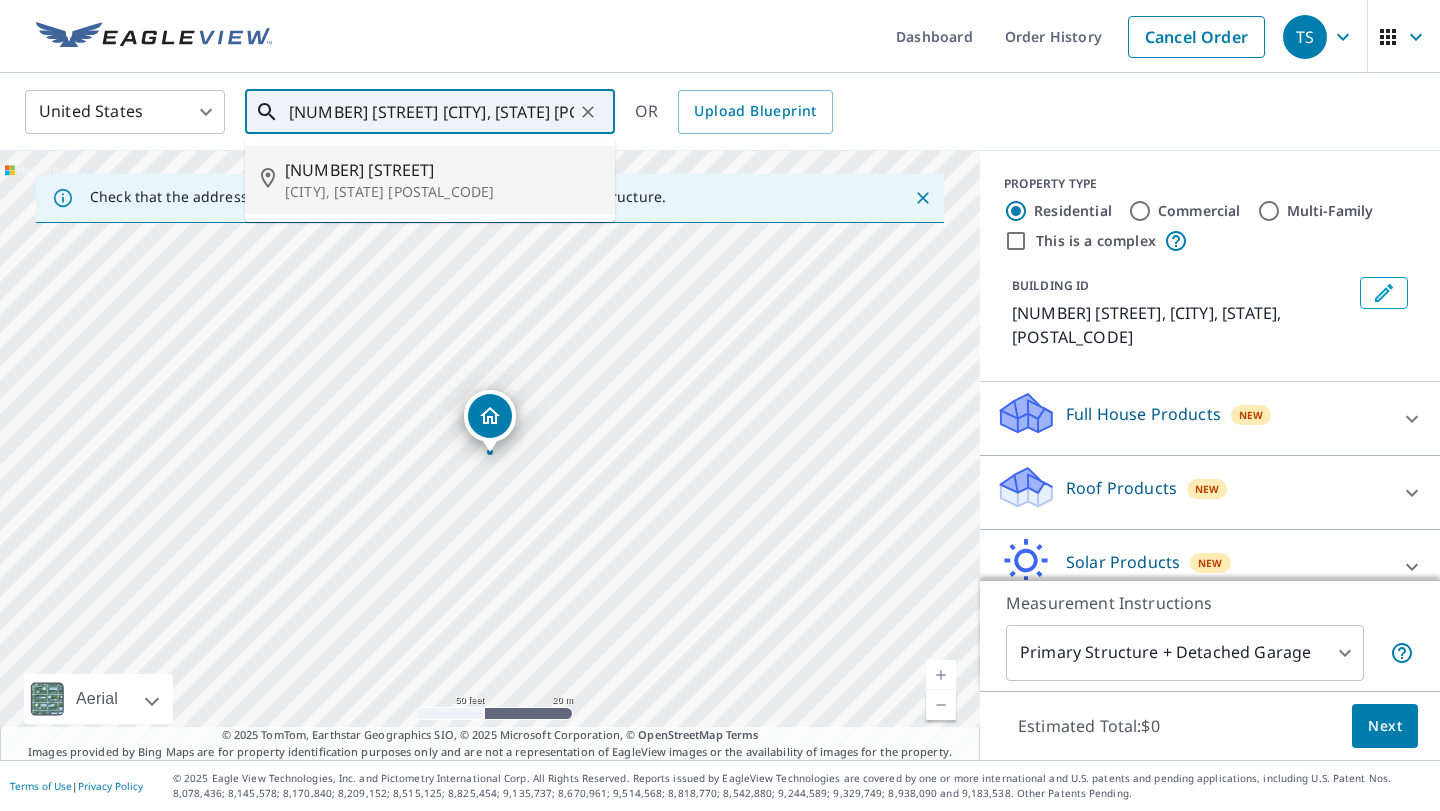 click on "[NUMBER] [STREET]" at bounding box center (442, 170) 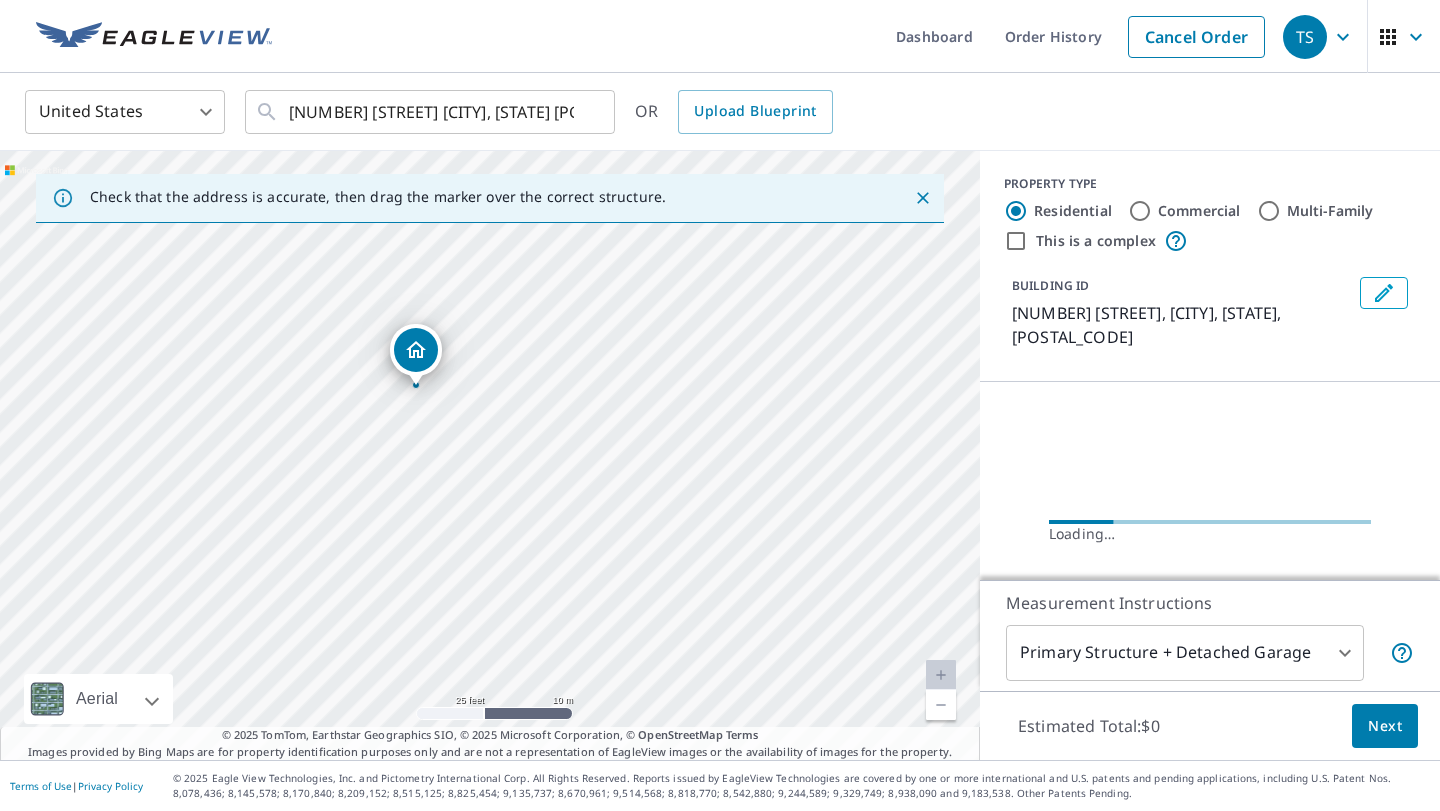 drag, startPoint x: 514, startPoint y: 490, endPoint x: 384, endPoint y: 443, distance: 138.2353 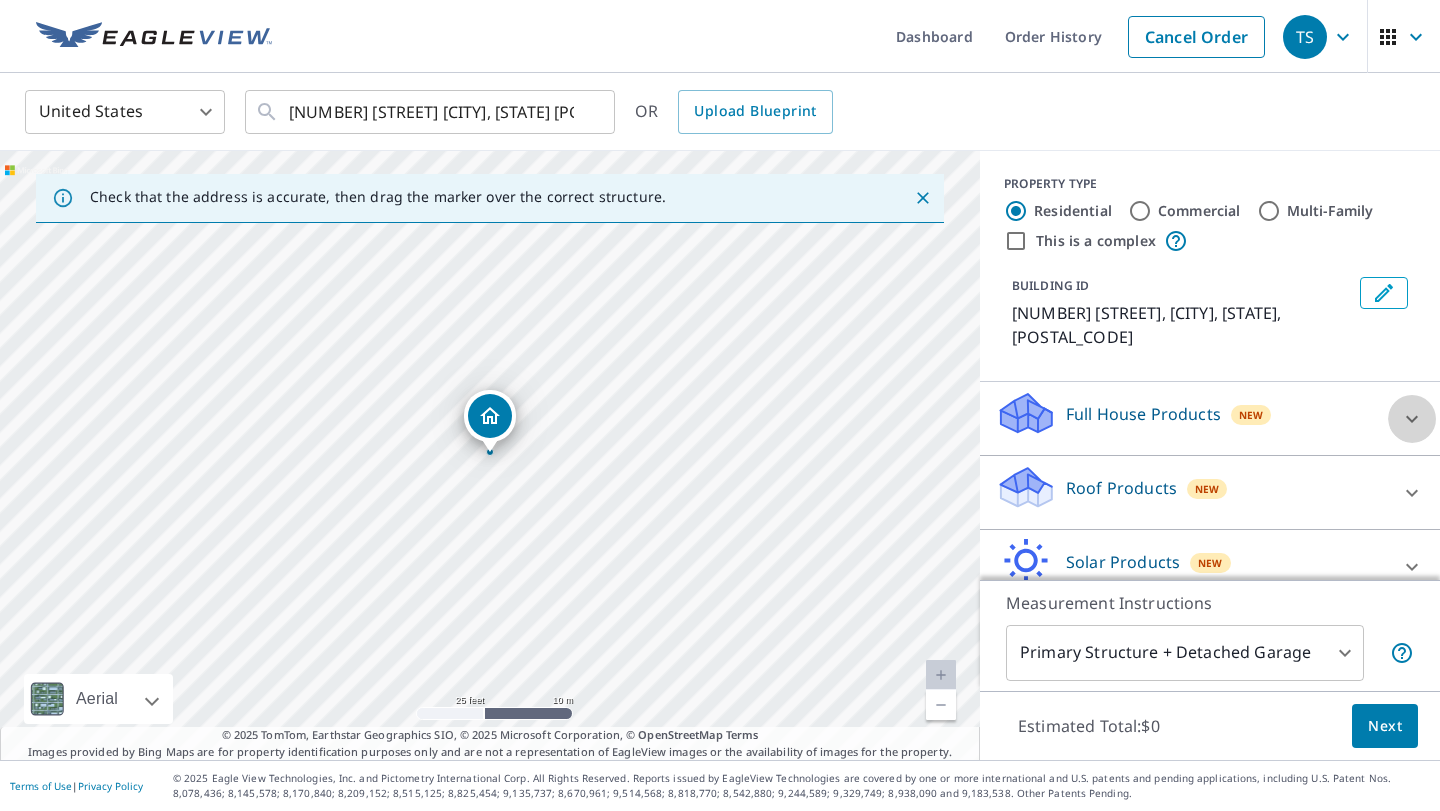 click 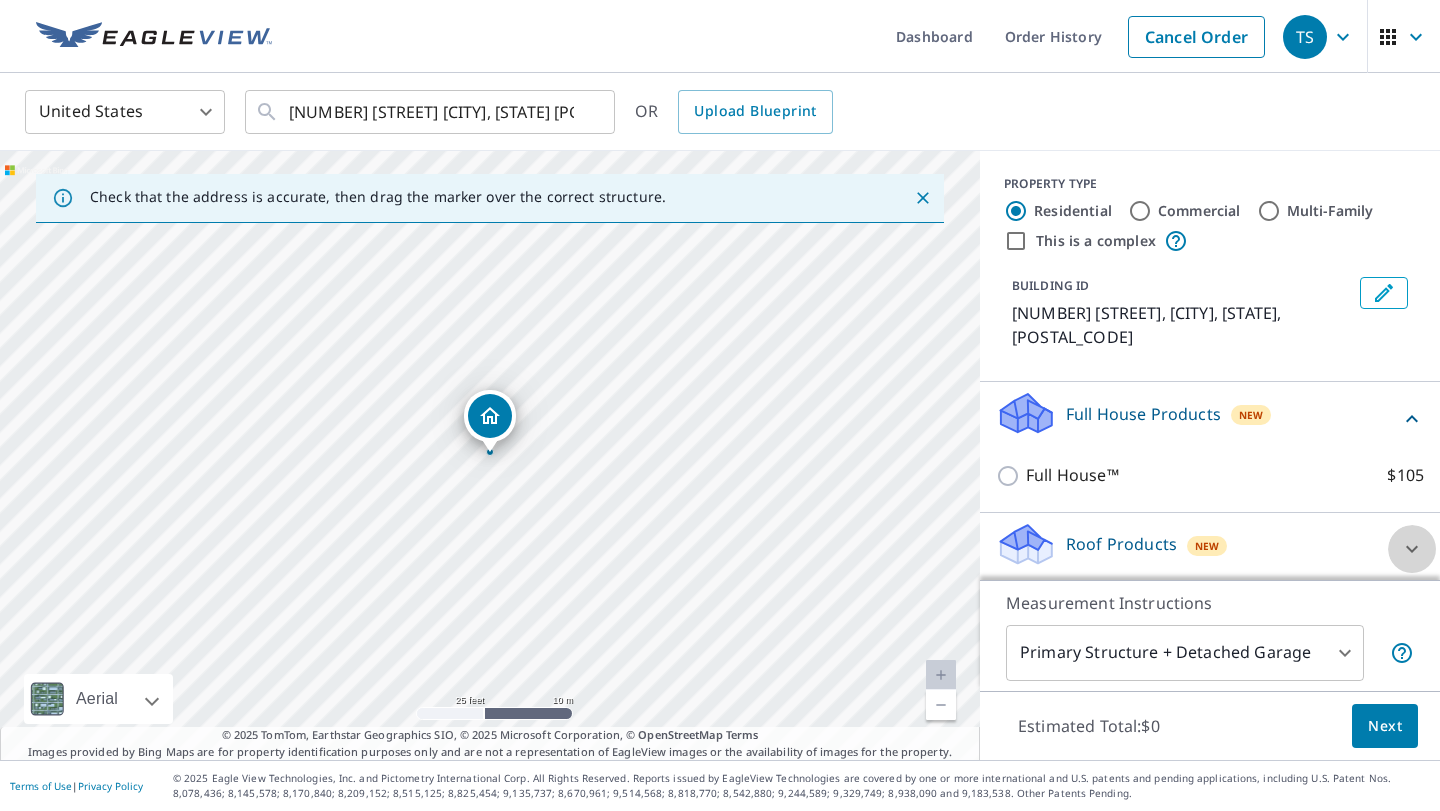 click 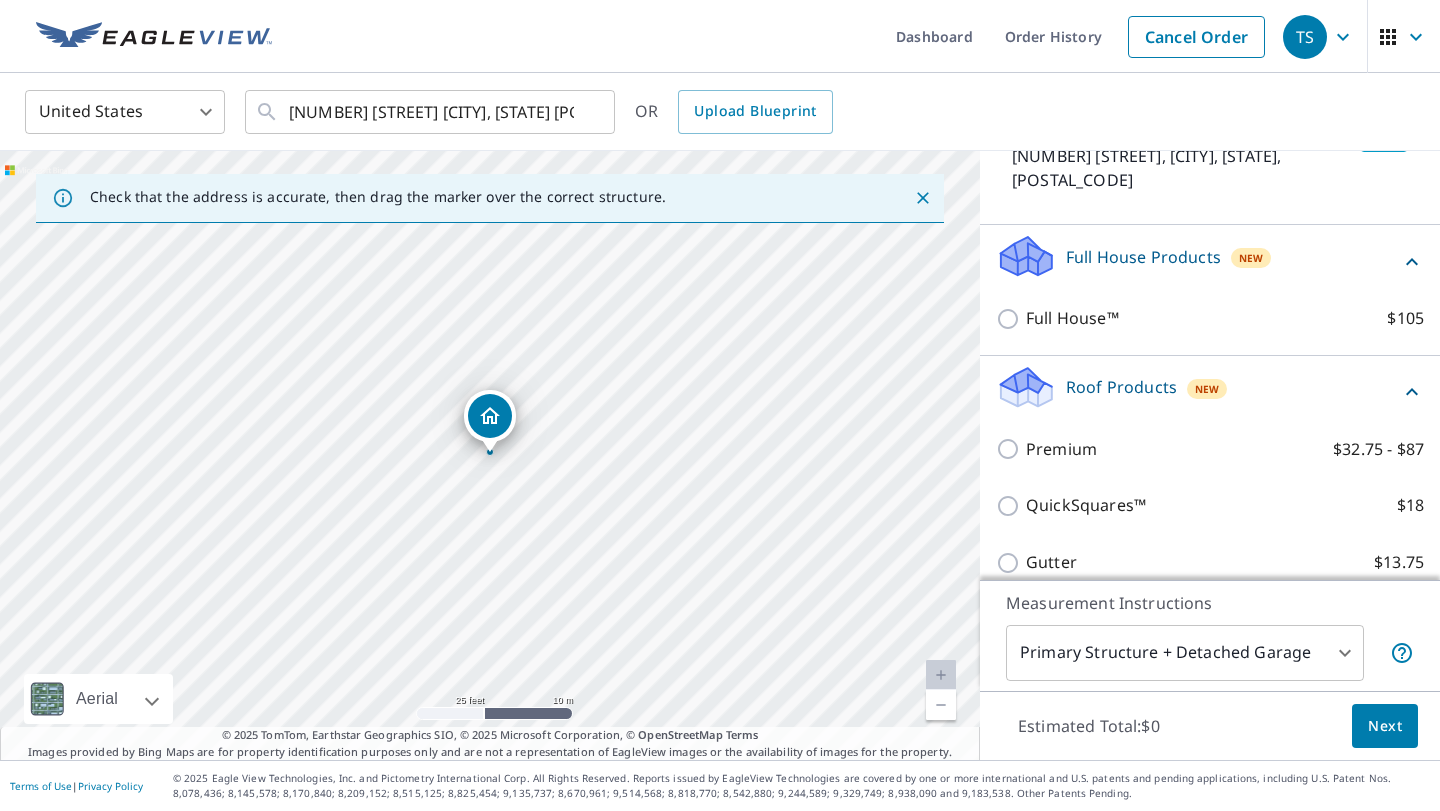 scroll, scrollTop: 156, scrollLeft: 0, axis: vertical 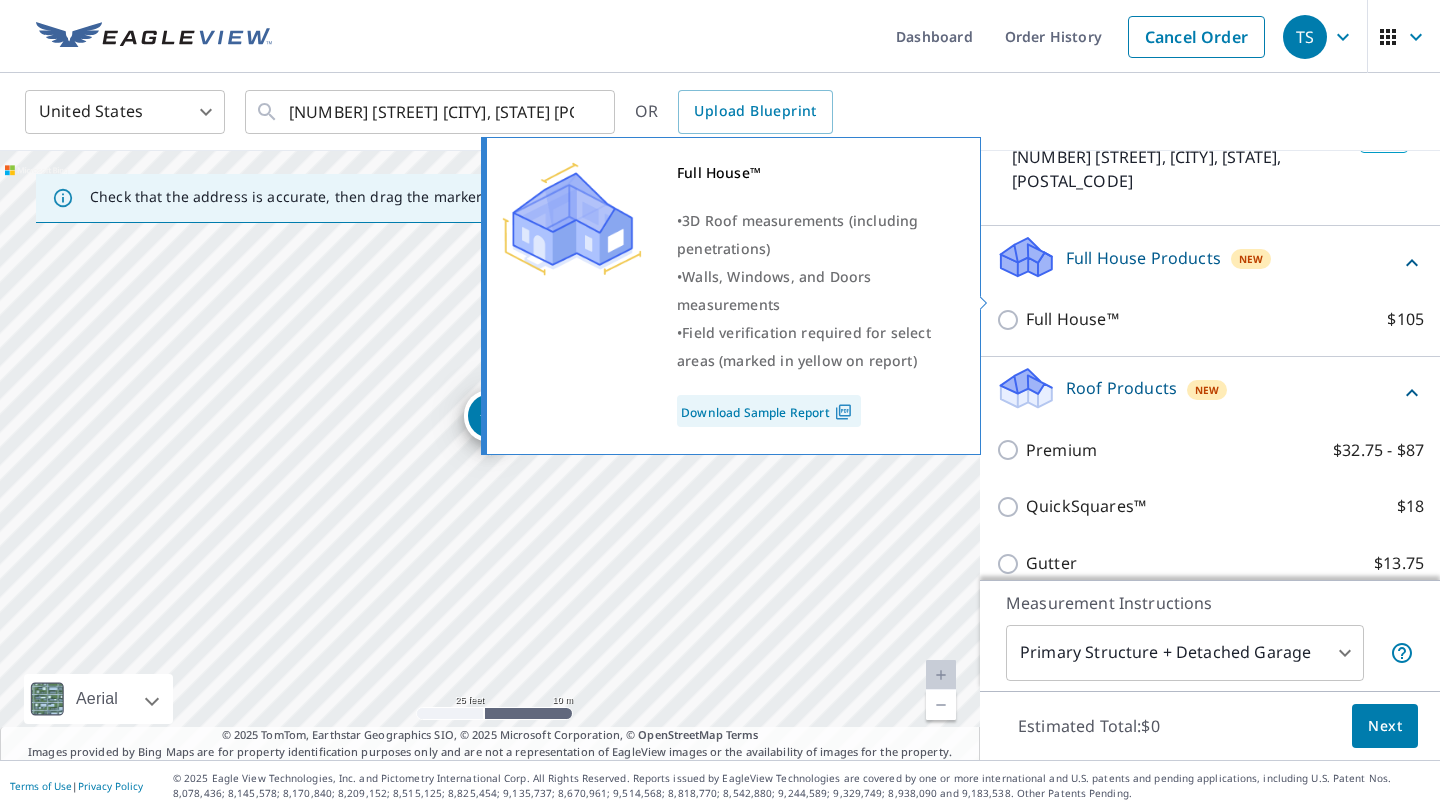 click on "Full House™ $105" at bounding box center [1011, 320] 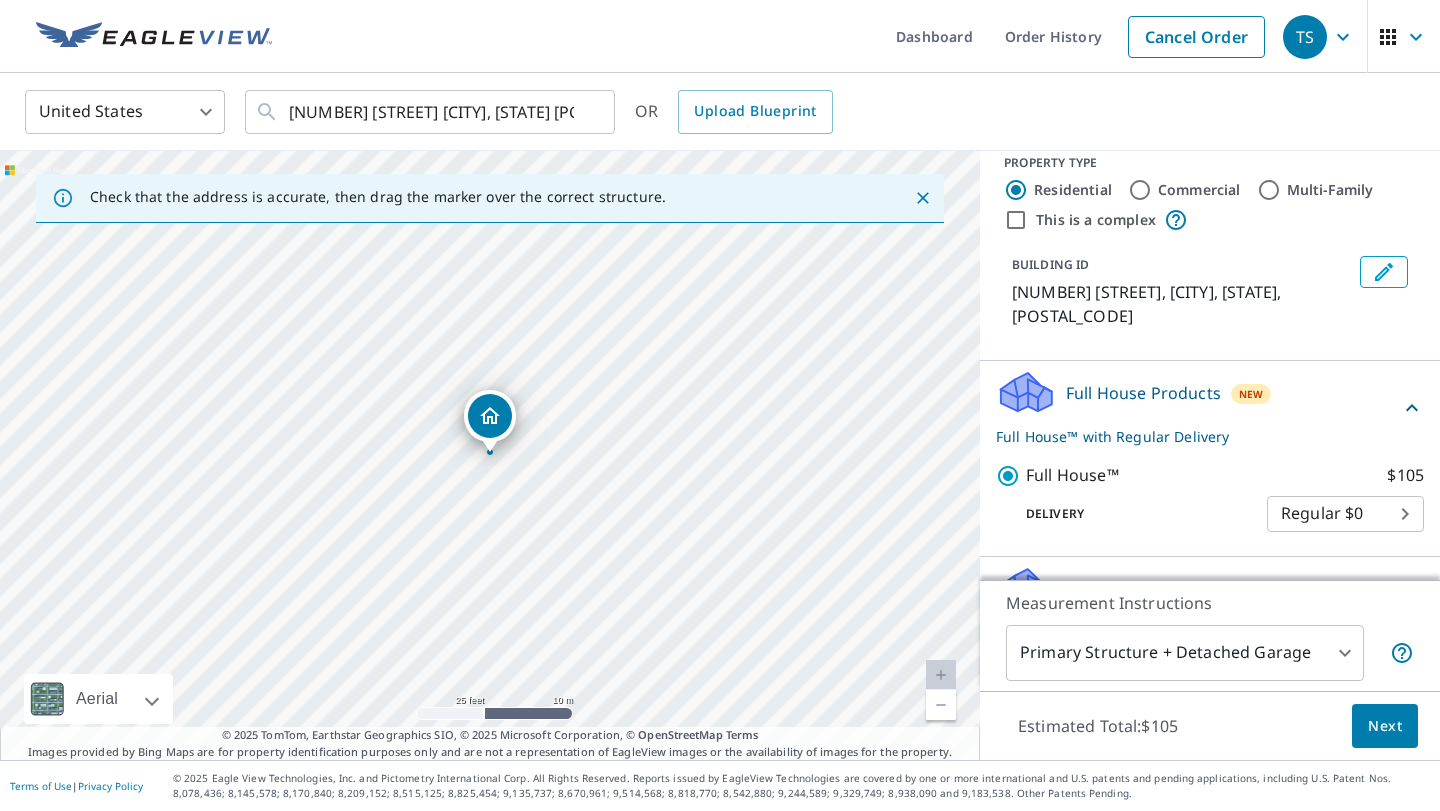 scroll, scrollTop: 19, scrollLeft: 0, axis: vertical 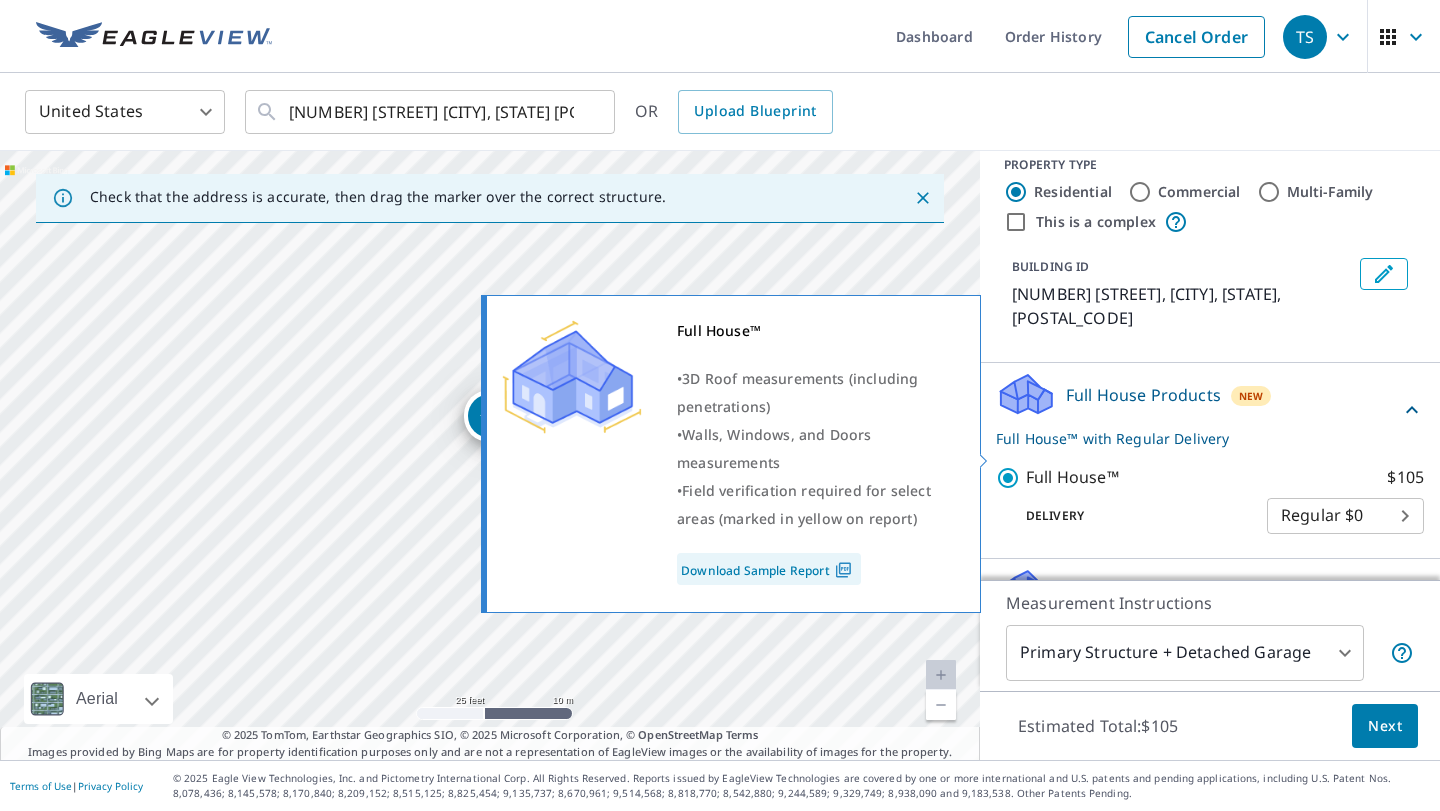 click on "Full House™ $105" at bounding box center (1011, 478) 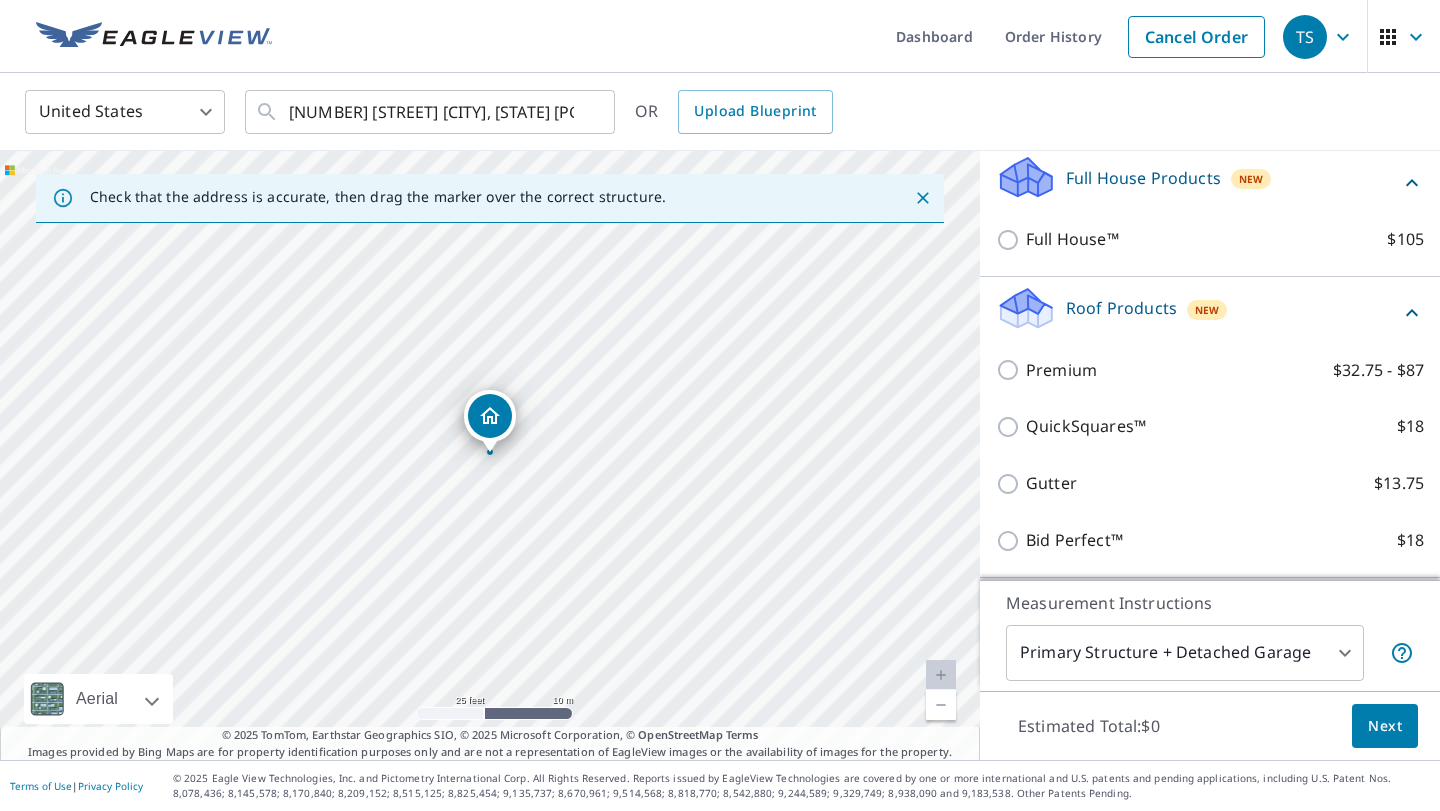 scroll, scrollTop: 247, scrollLeft: 0, axis: vertical 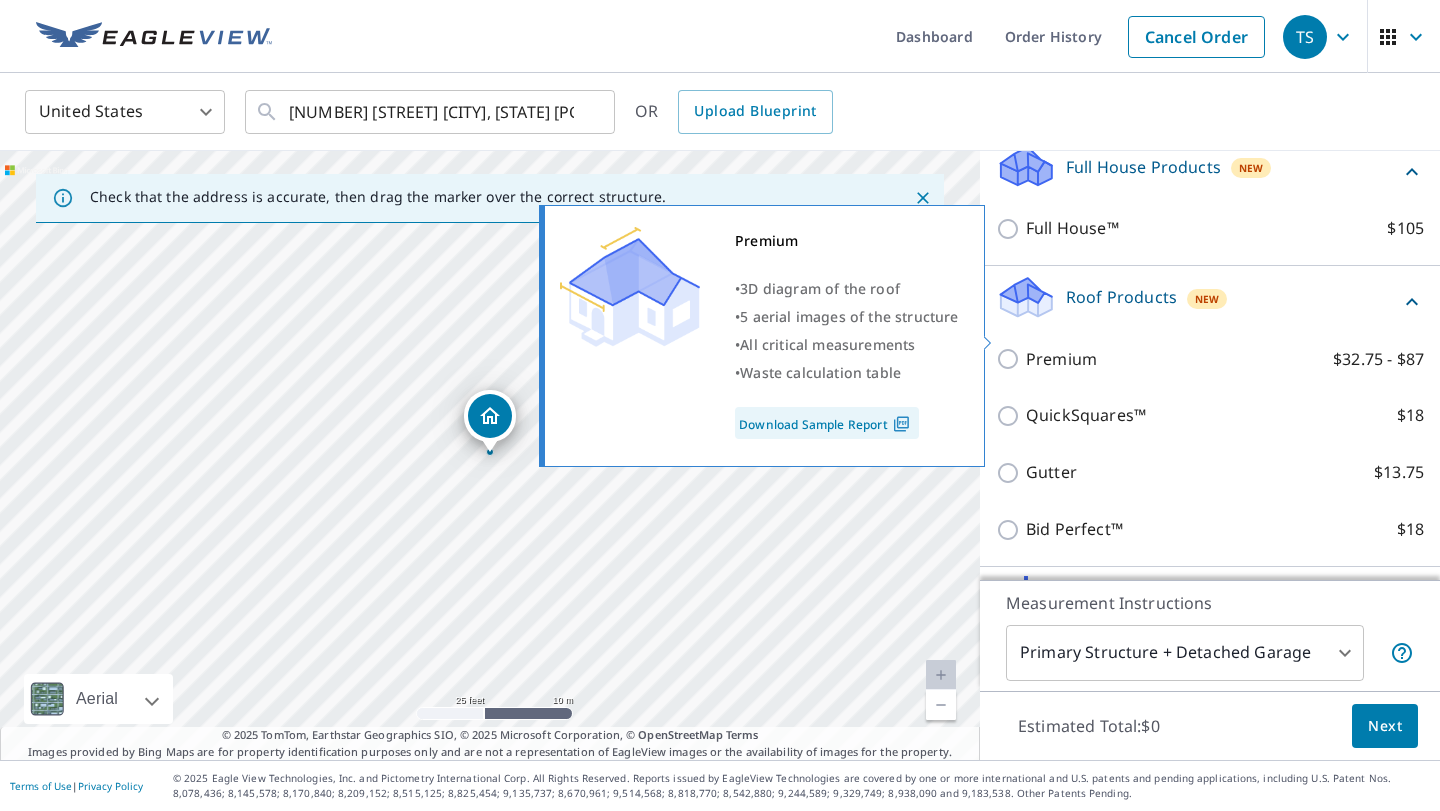 click on "Premium $32.75 - $87" at bounding box center (1011, 359) 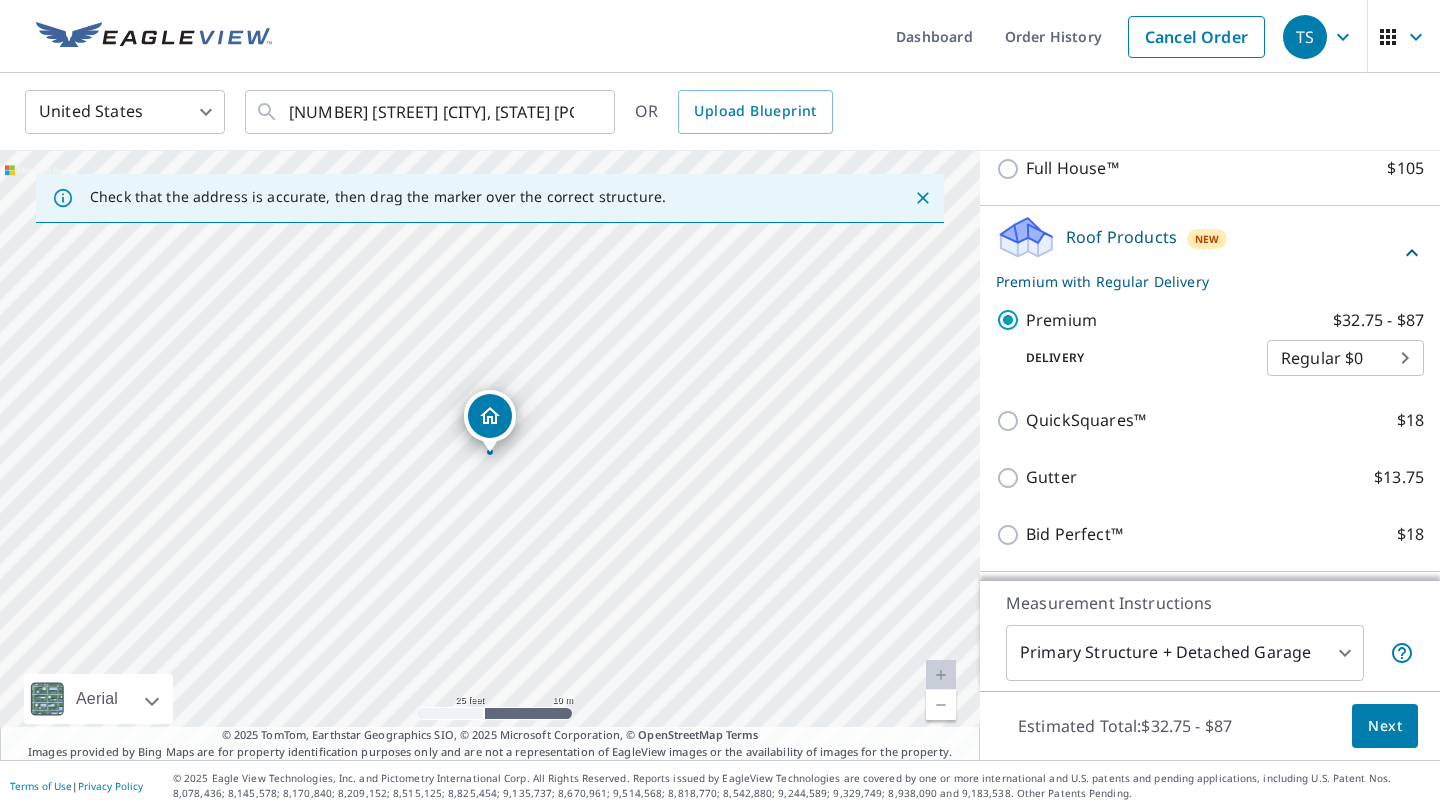 scroll, scrollTop: 360, scrollLeft: 0, axis: vertical 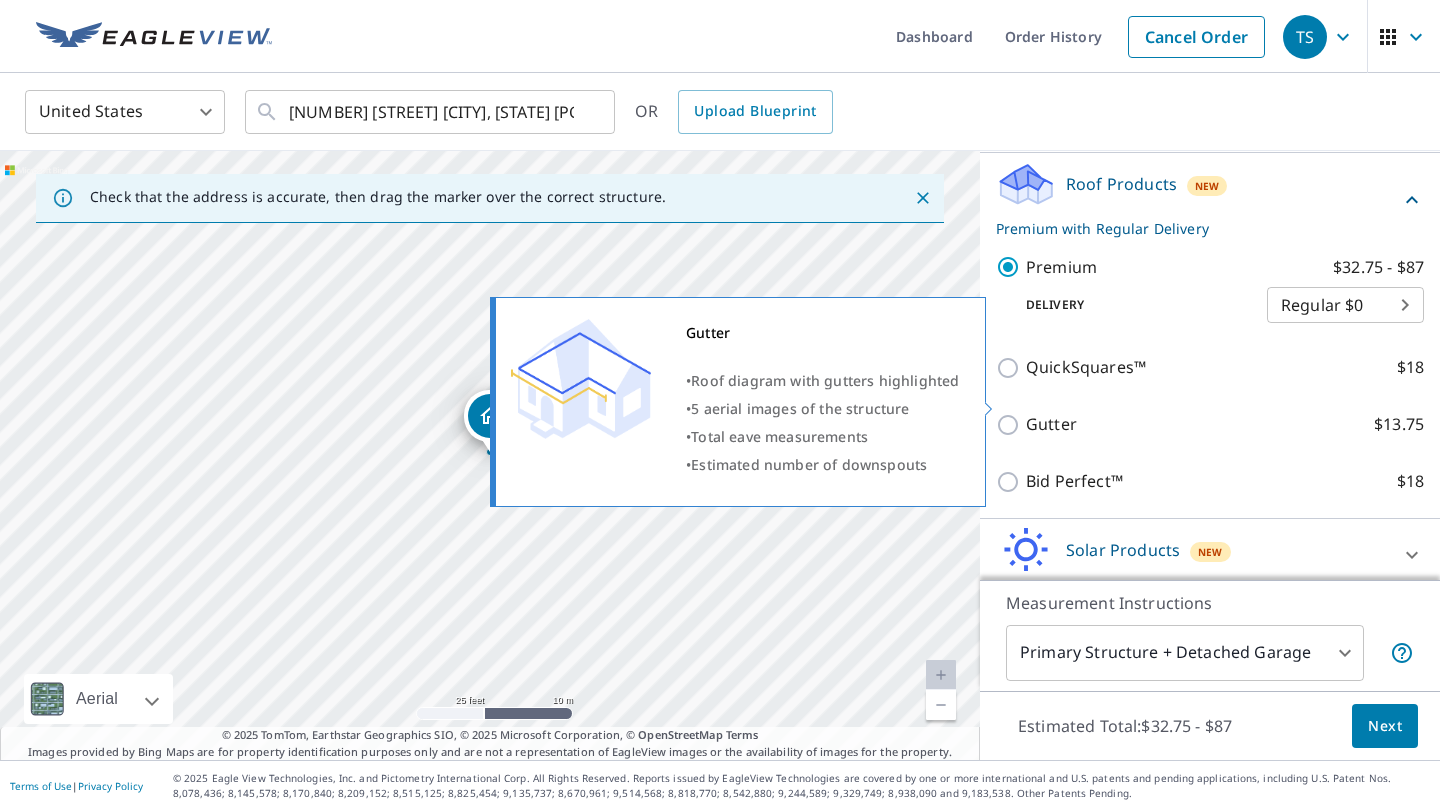 click on "Gutter $13.75" at bounding box center (1011, 425) 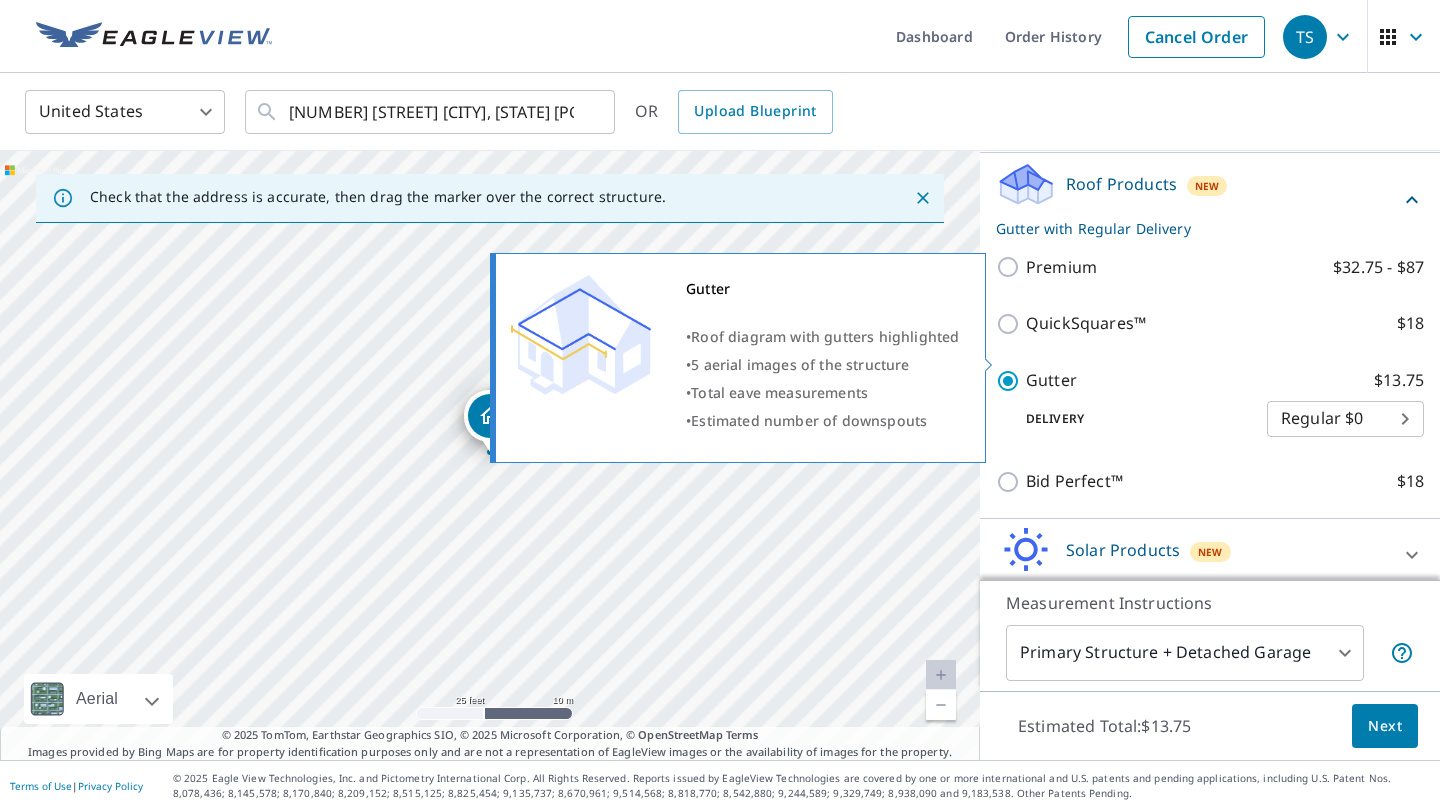 click on "Gutter $13.75" at bounding box center [1011, 381] 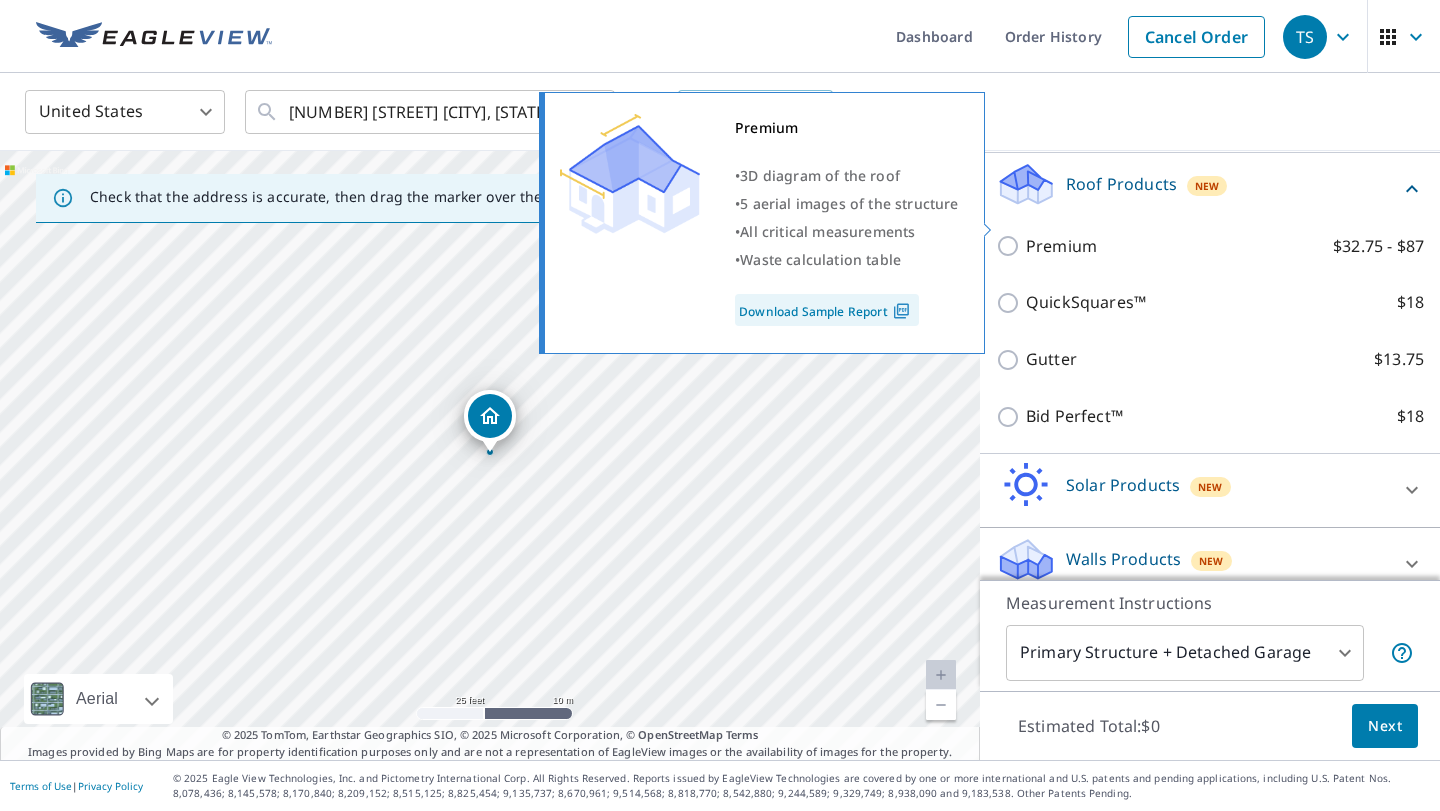 click on "Premium $32.75 - $87" at bounding box center [1011, 246] 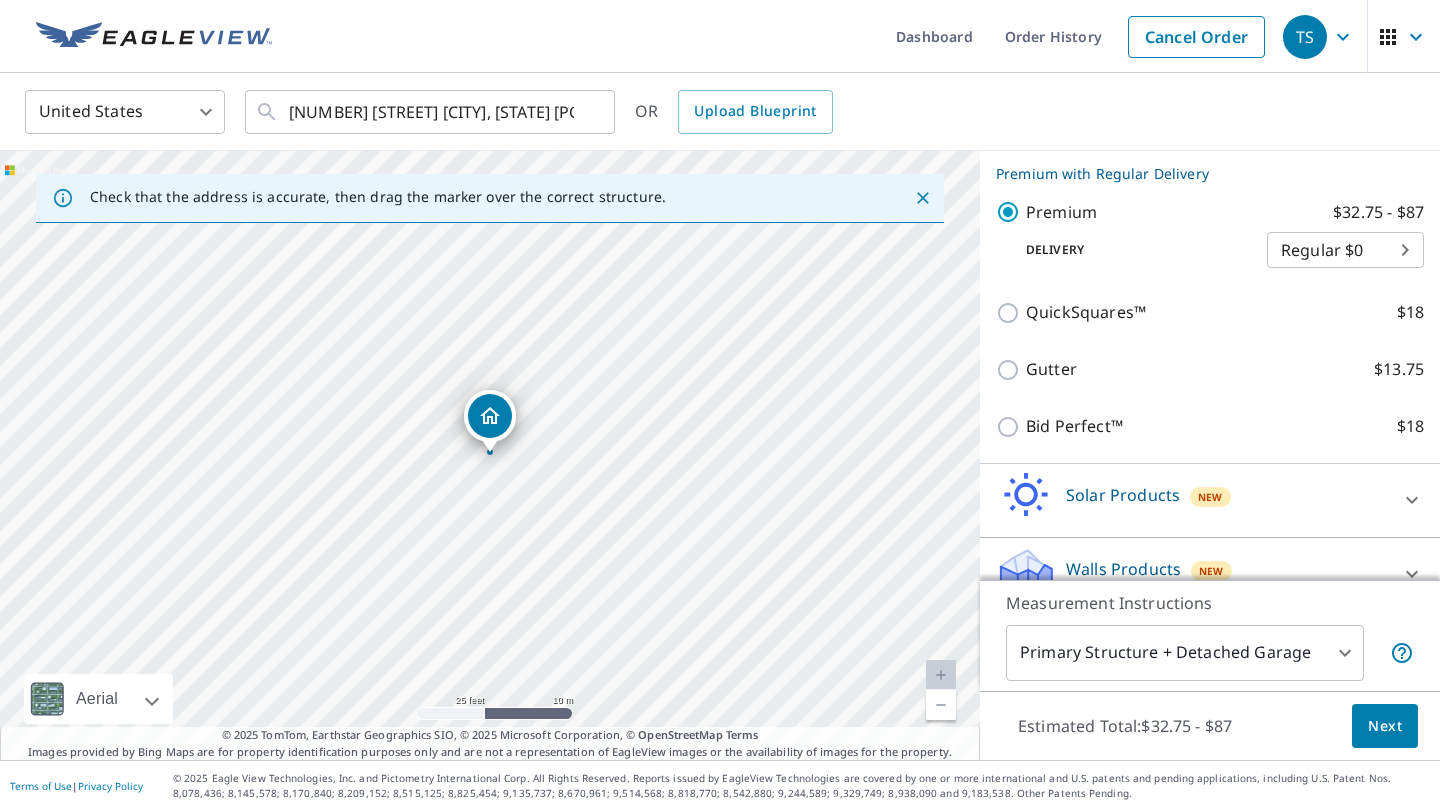 scroll, scrollTop: 425, scrollLeft: 0, axis: vertical 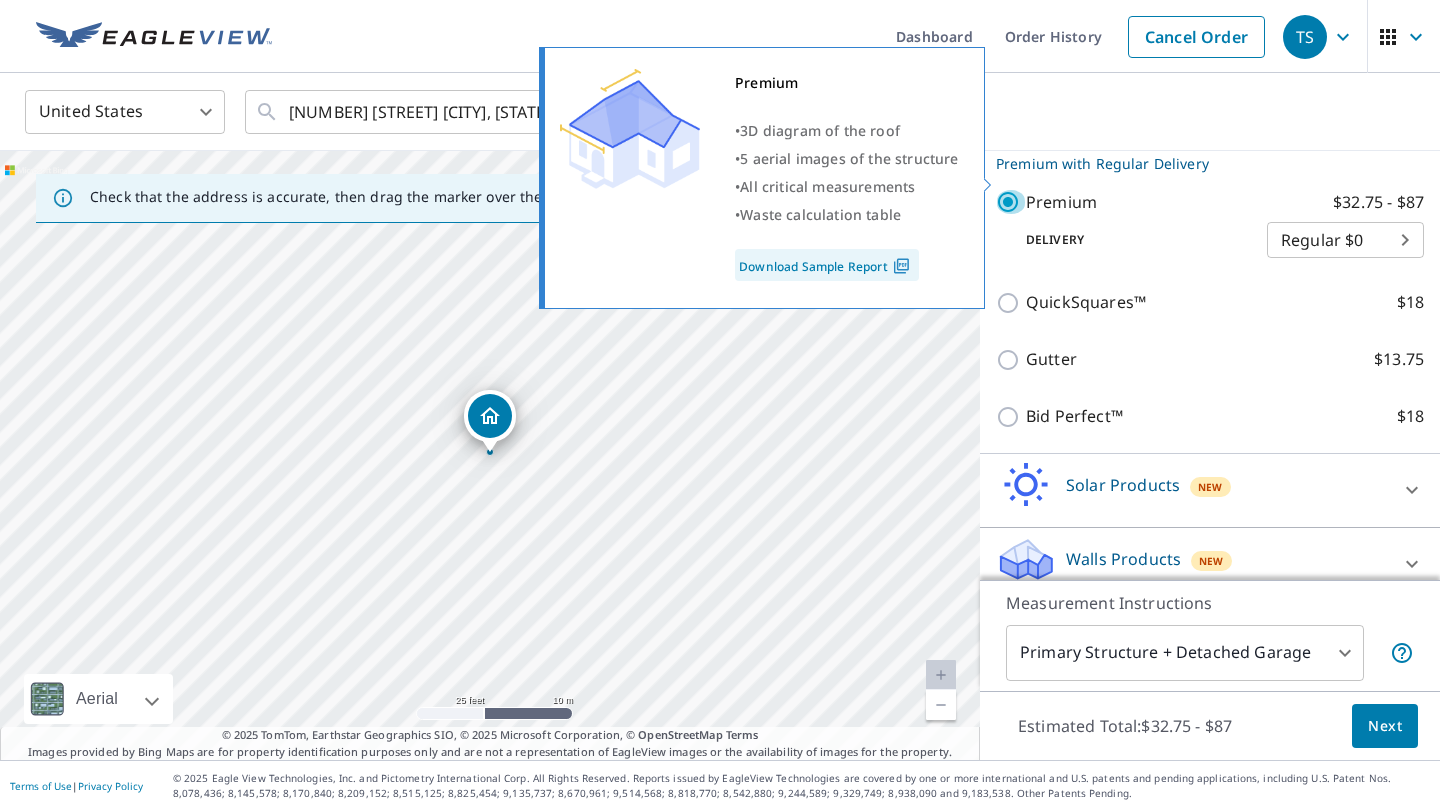 click on "Premium $32.75 - $87" at bounding box center [1011, 202] 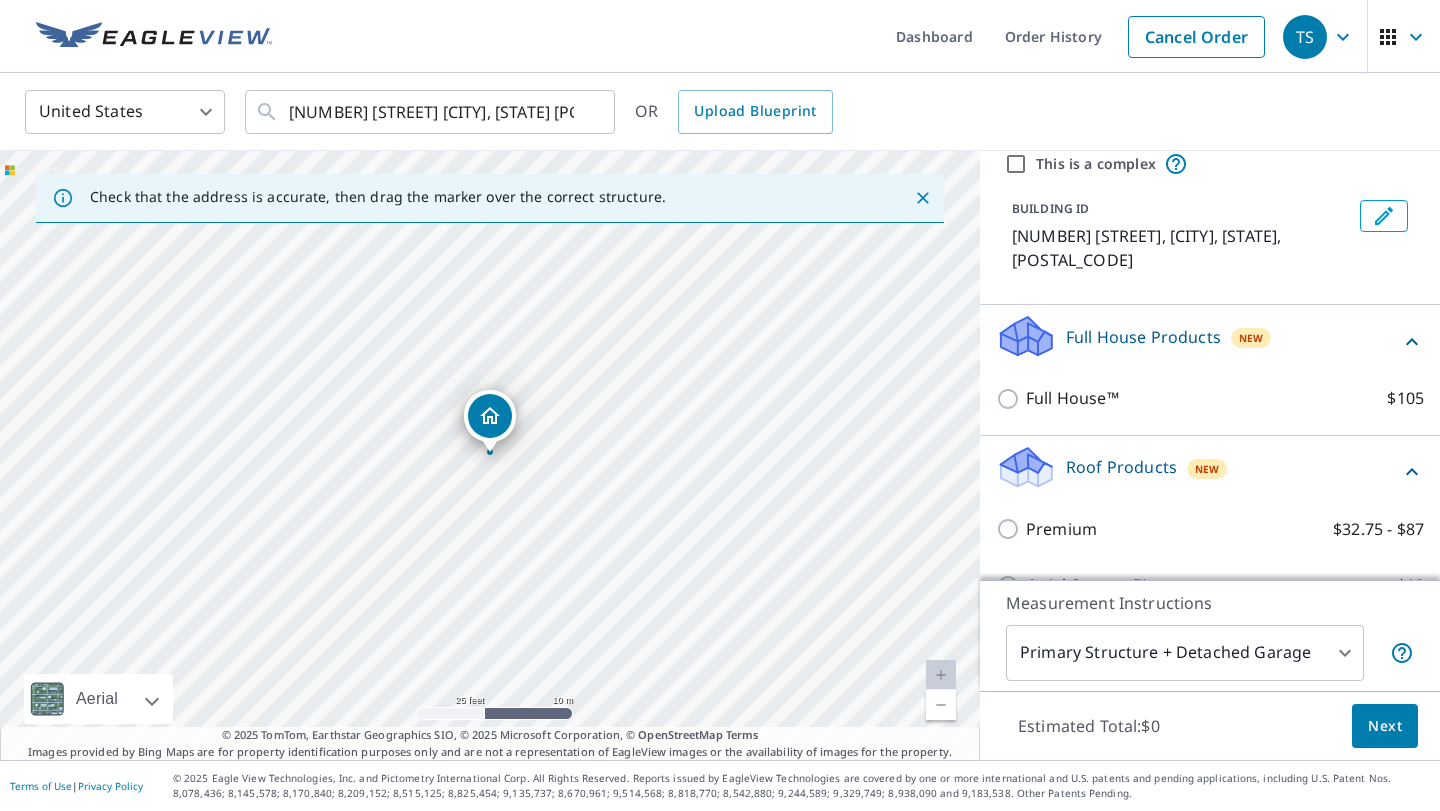 scroll, scrollTop: 32, scrollLeft: 0, axis: vertical 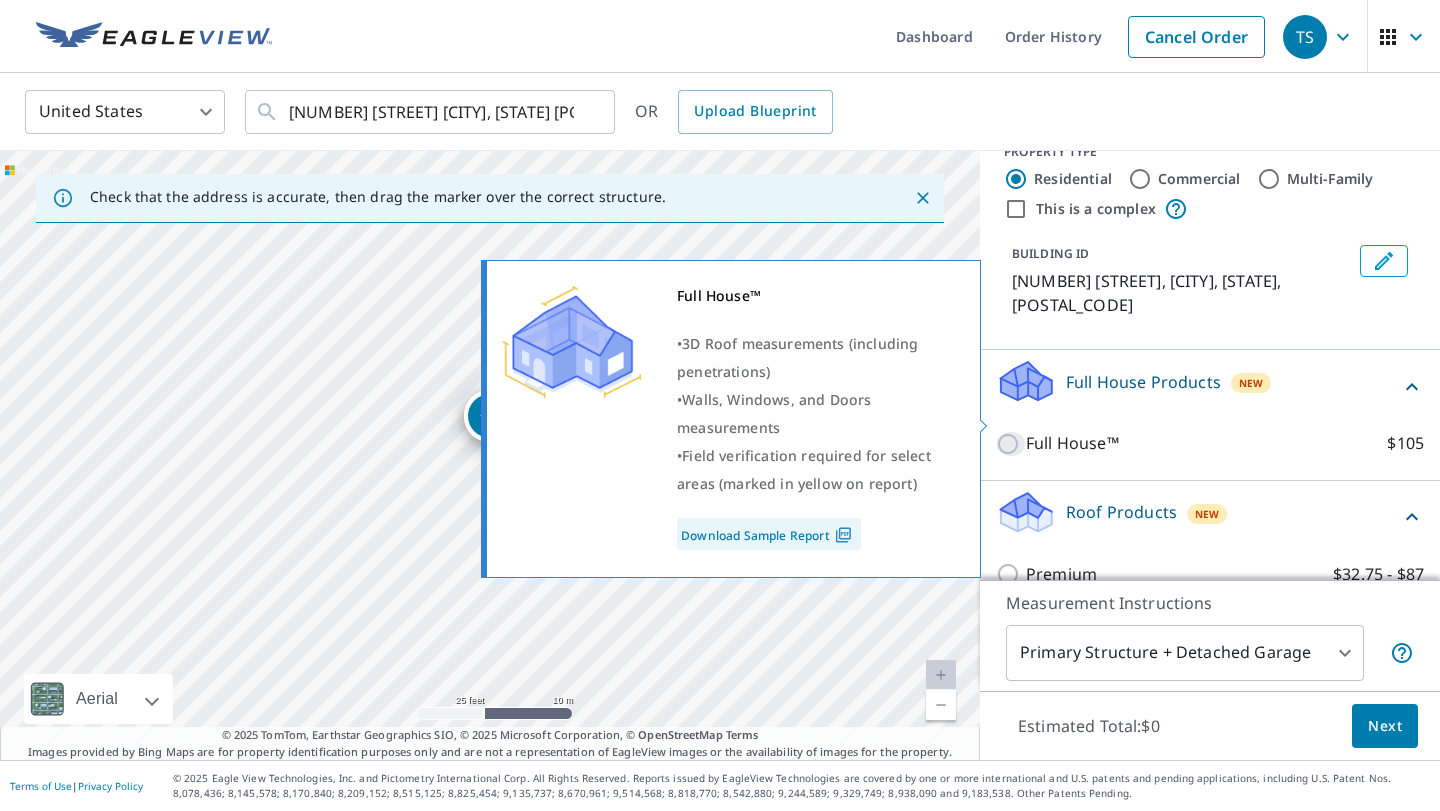 click on "Full House™ $105" at bounding box center (1011, 444) 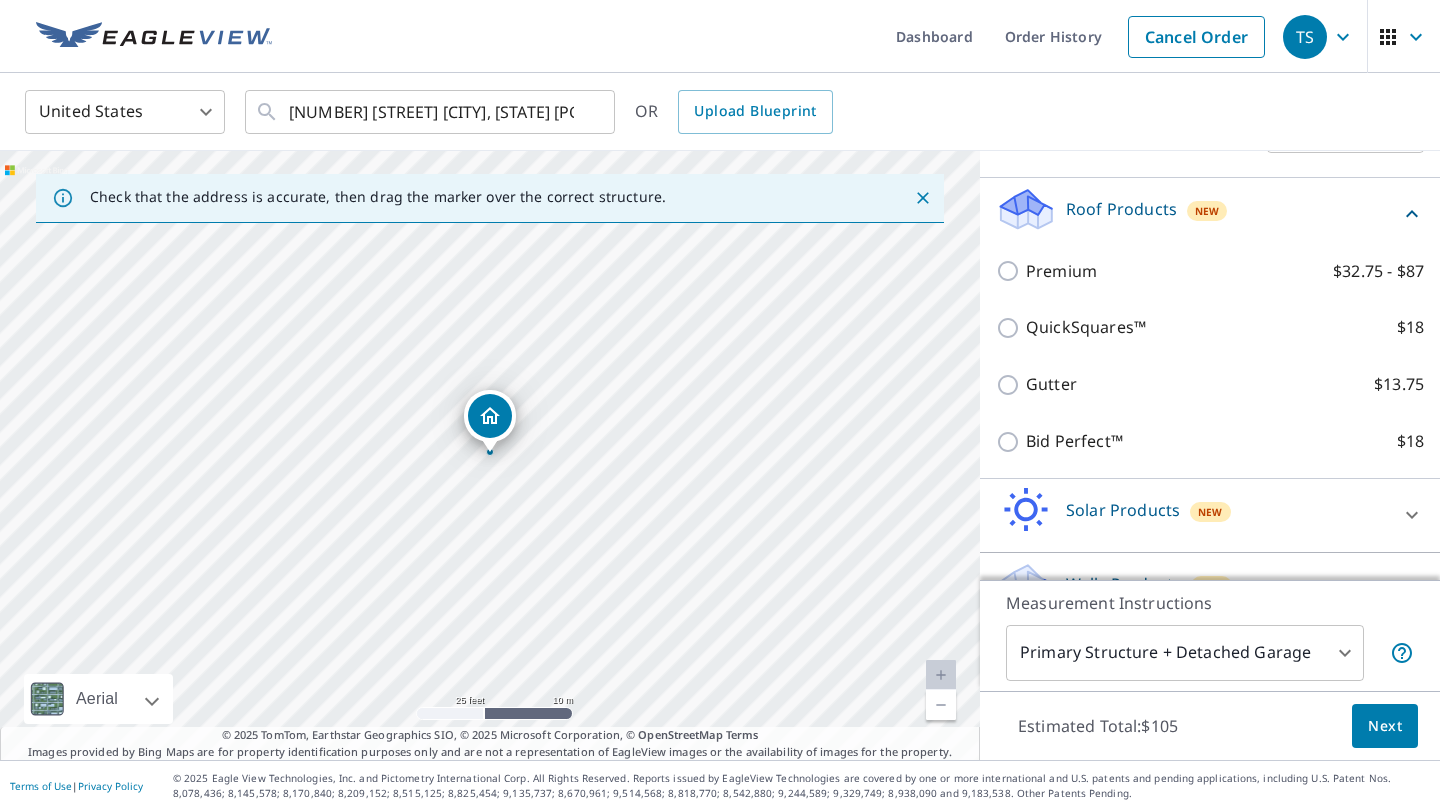 scroll, scrollTop: 425, scrollLeft: 0, axis: vertical 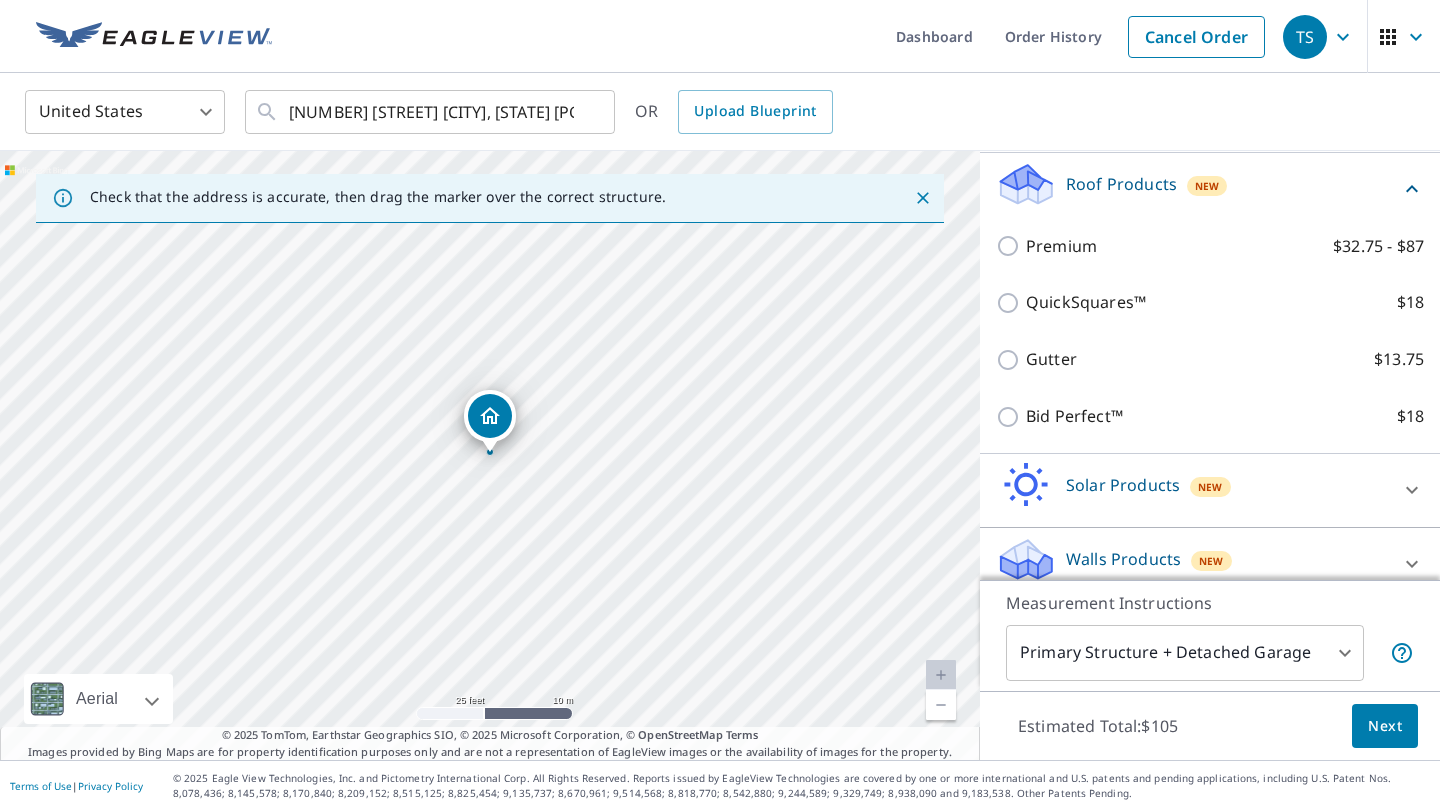 click on "Next" at bounding box center [1385, 726] 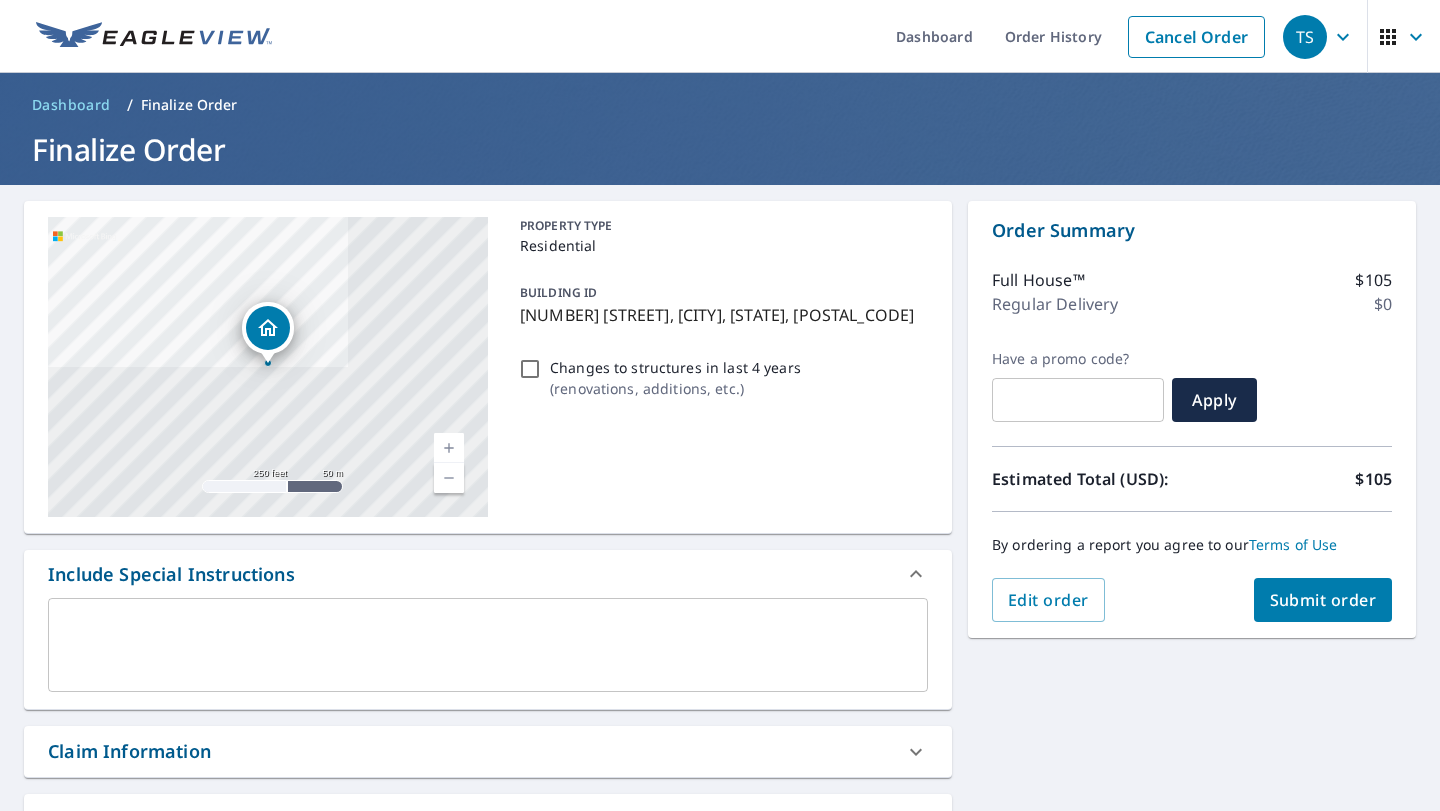 click on "Submit order" at bounding box center [1323, 600] 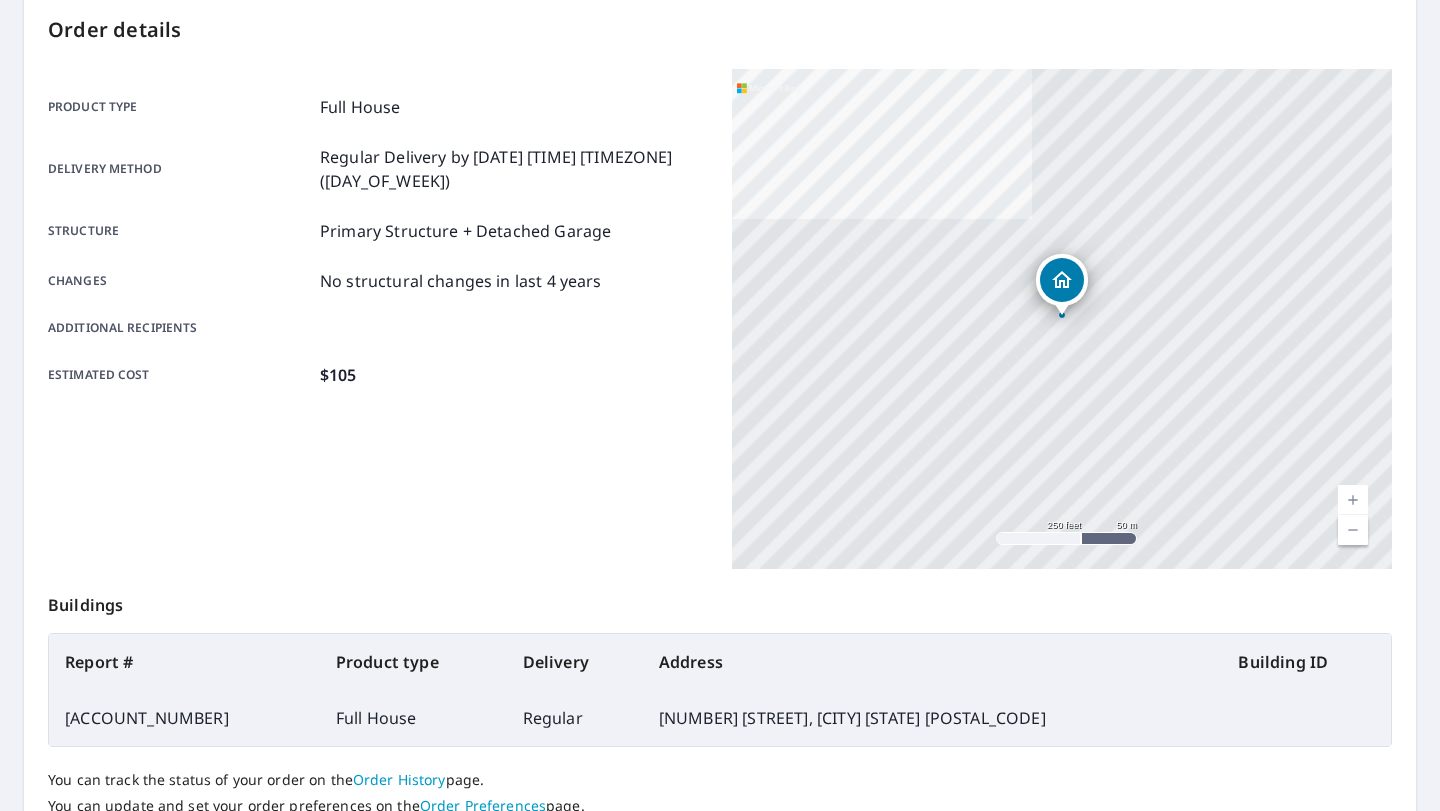 scroll, scrollTop: 180, scrollLeft: 0, axis: vertical 